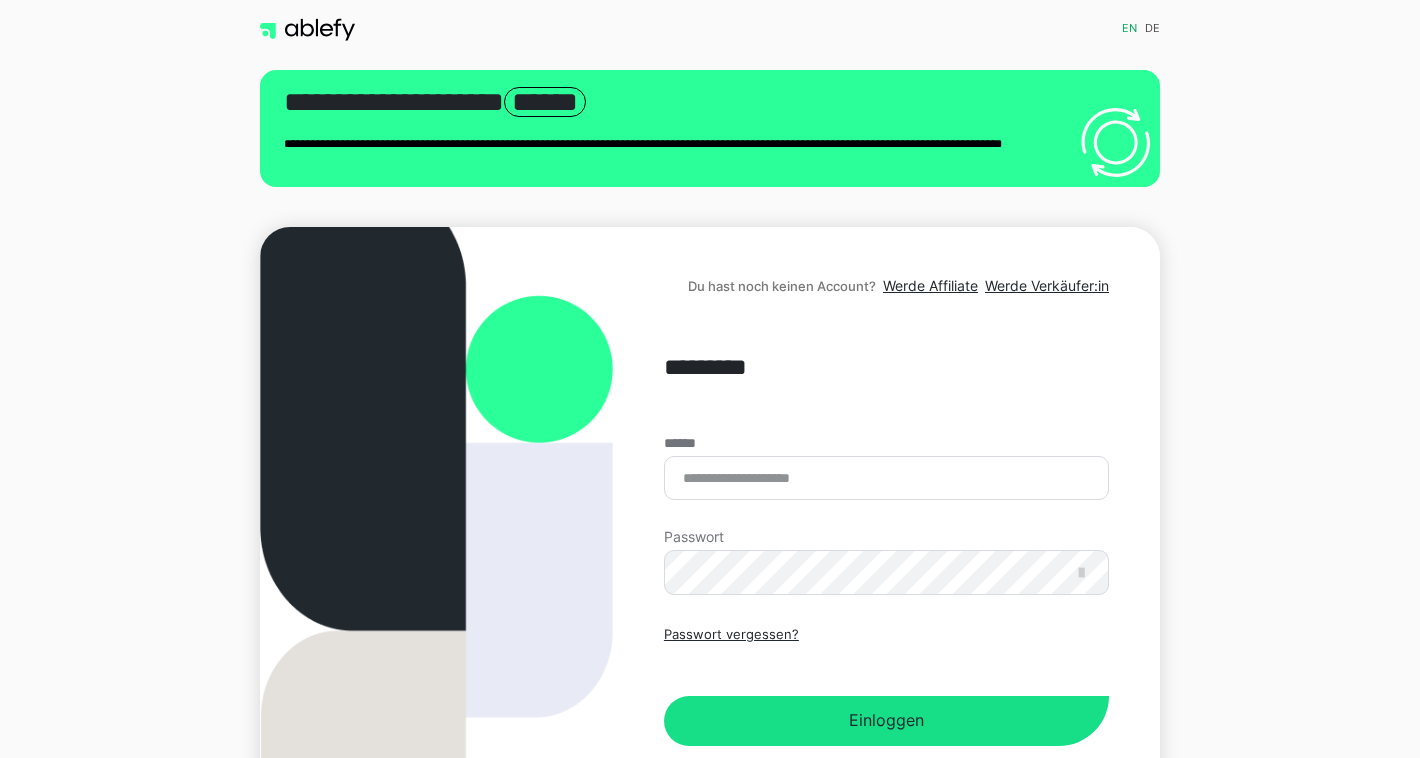 scroll, scrollTop: 0, scrollLeft: 0, axis: both 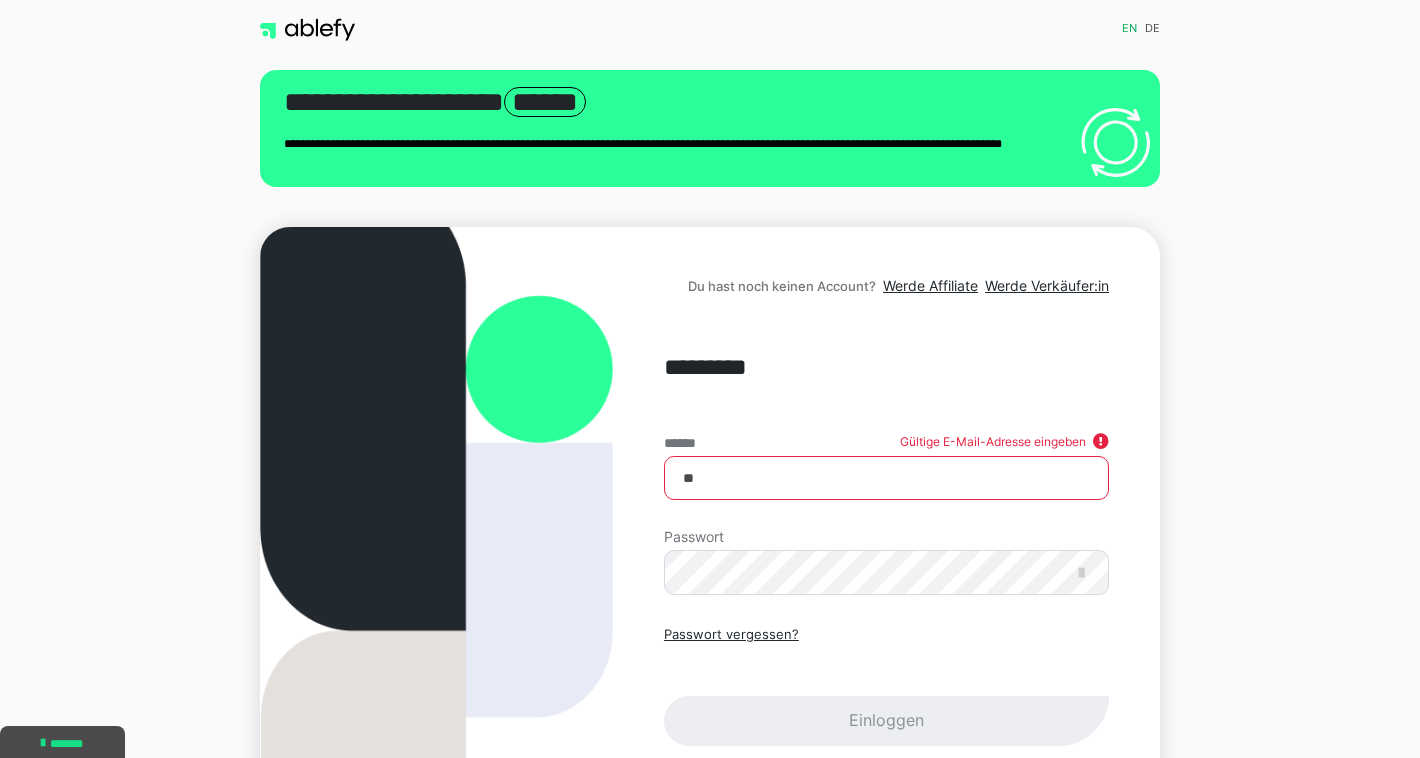 type on "**********" 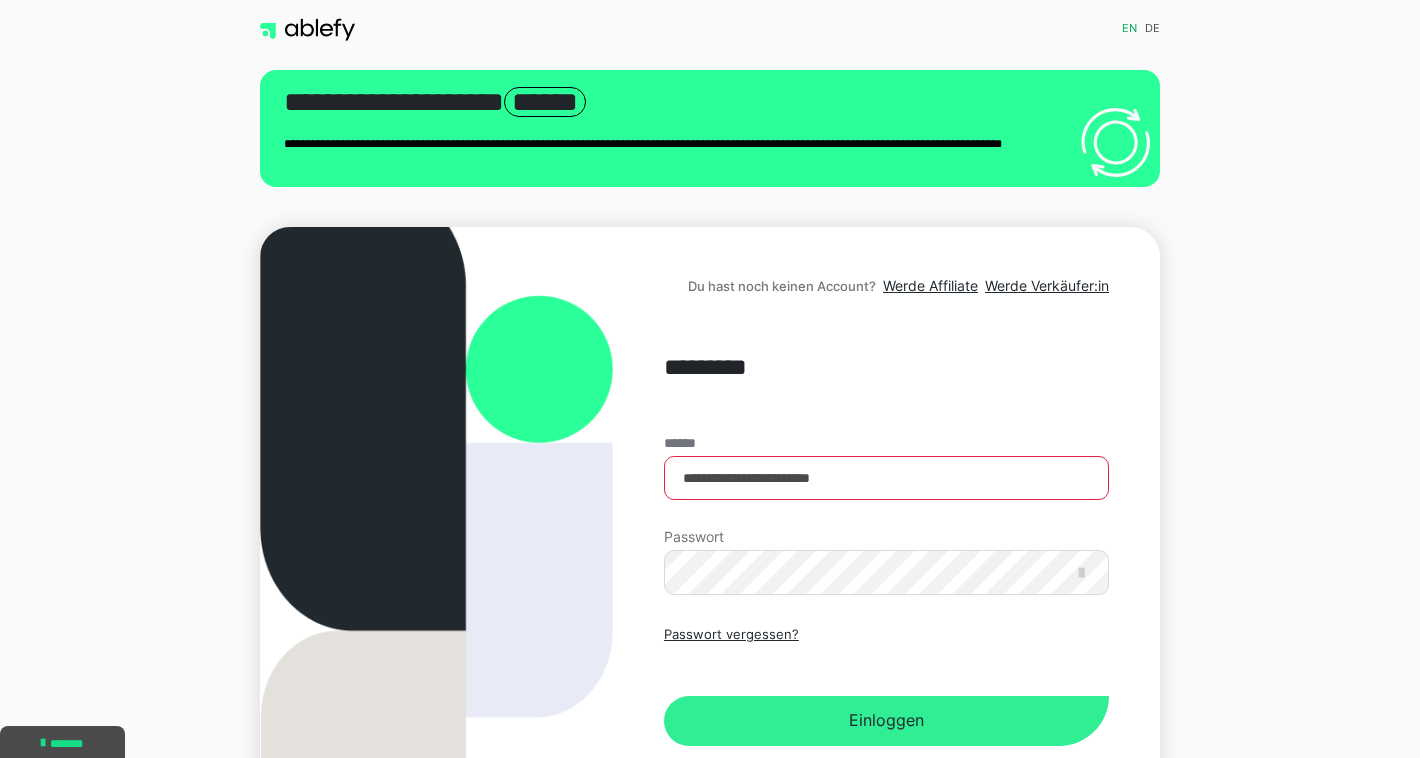 click on "Einloggen" at bounding box center (886, 721) 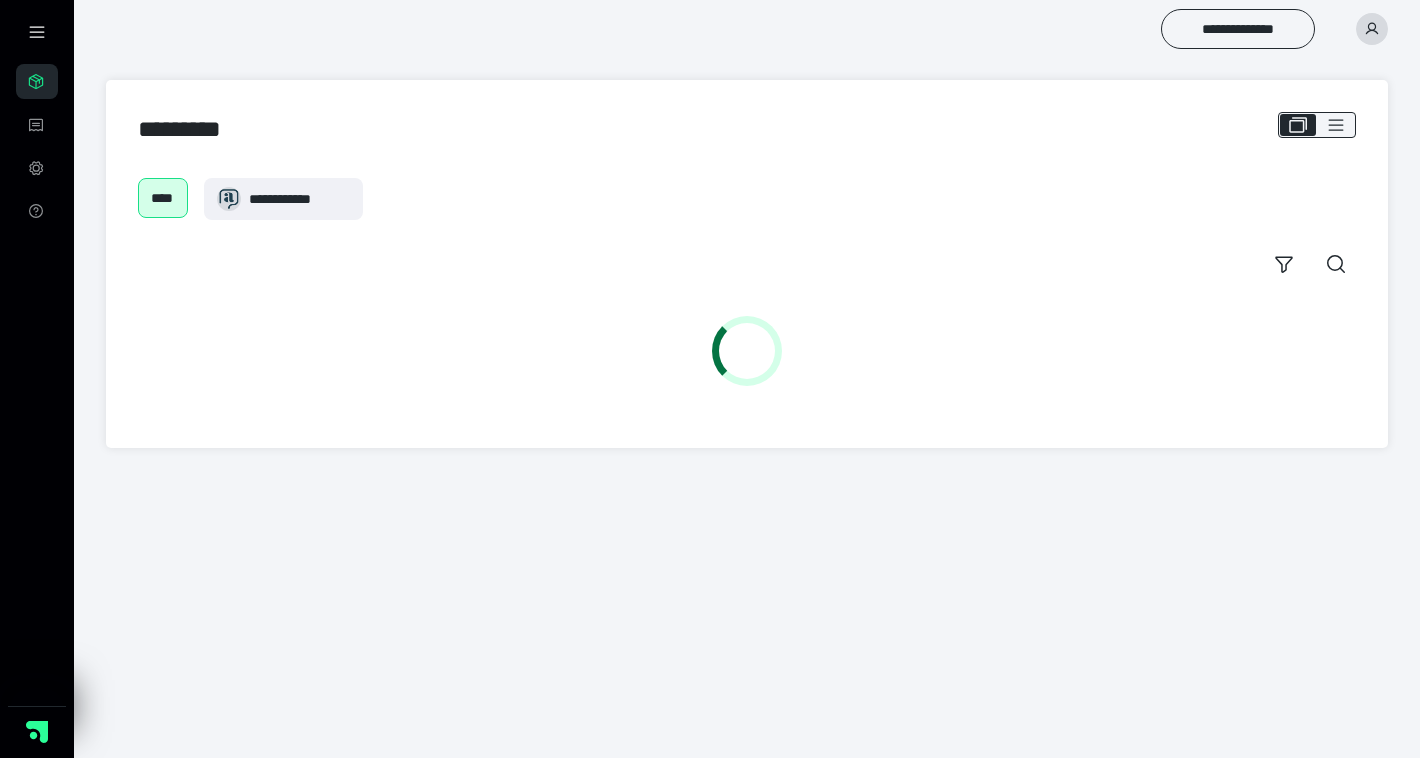scroll, scrollTop: 0, scrollLeft: 0, axis: both 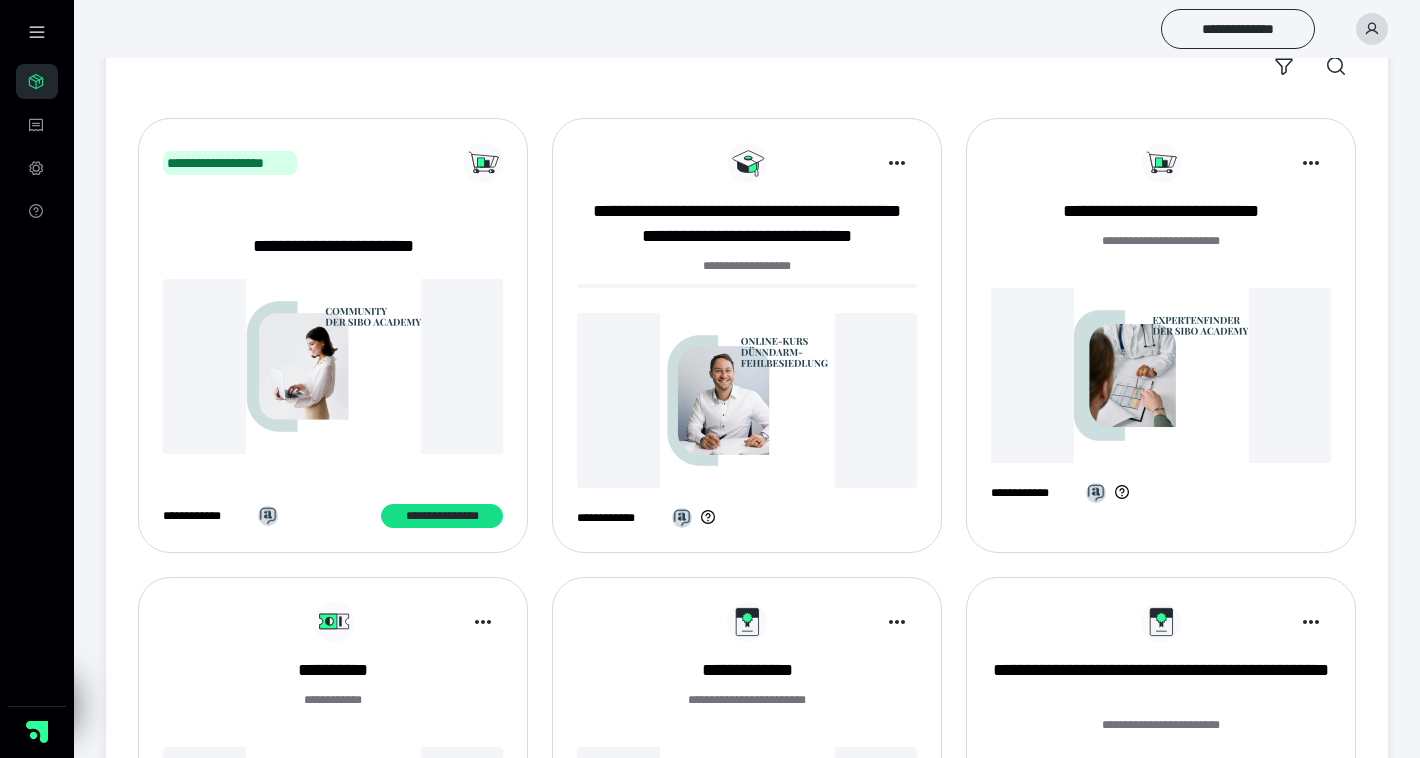 click at bounding box center [747, 400] 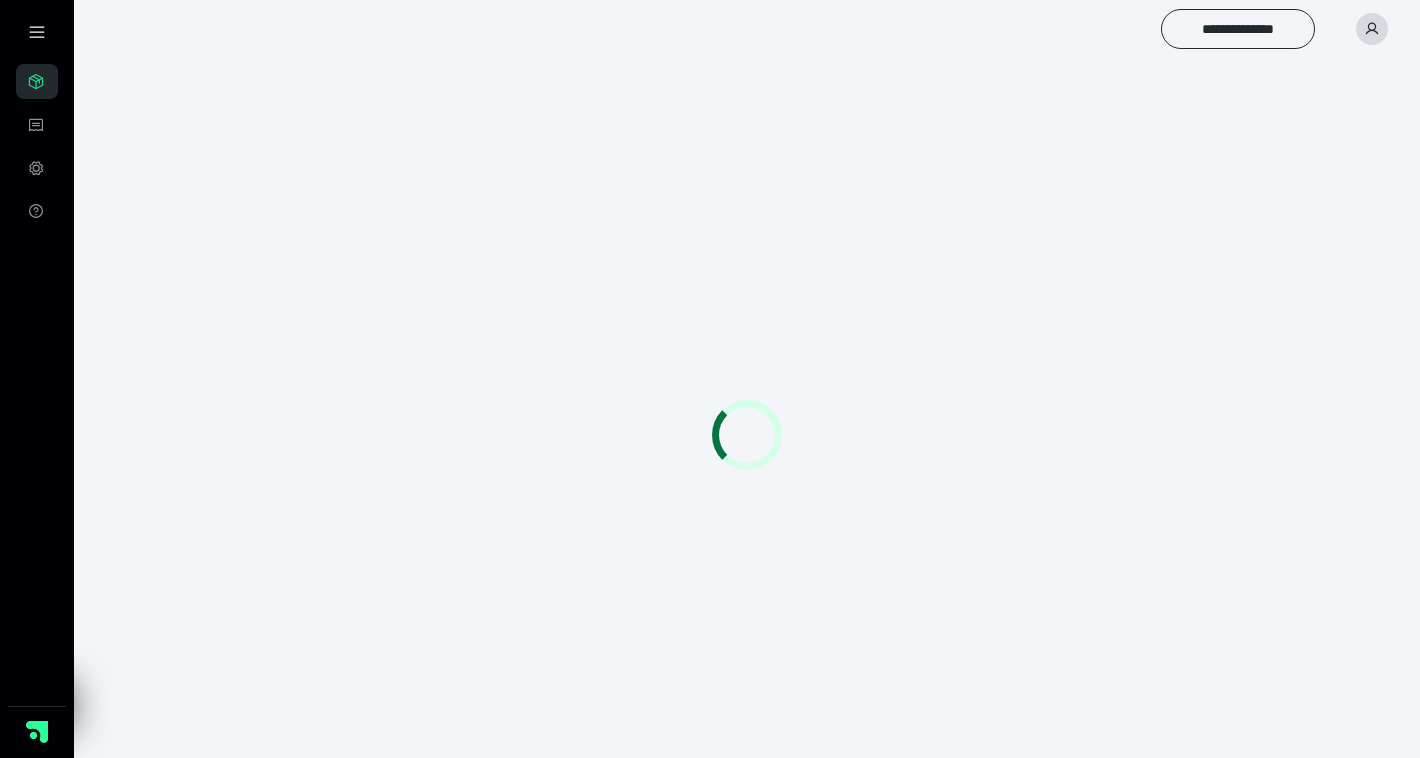 scroll, scrollTop: 0, scrollLeft: 0, axis: both 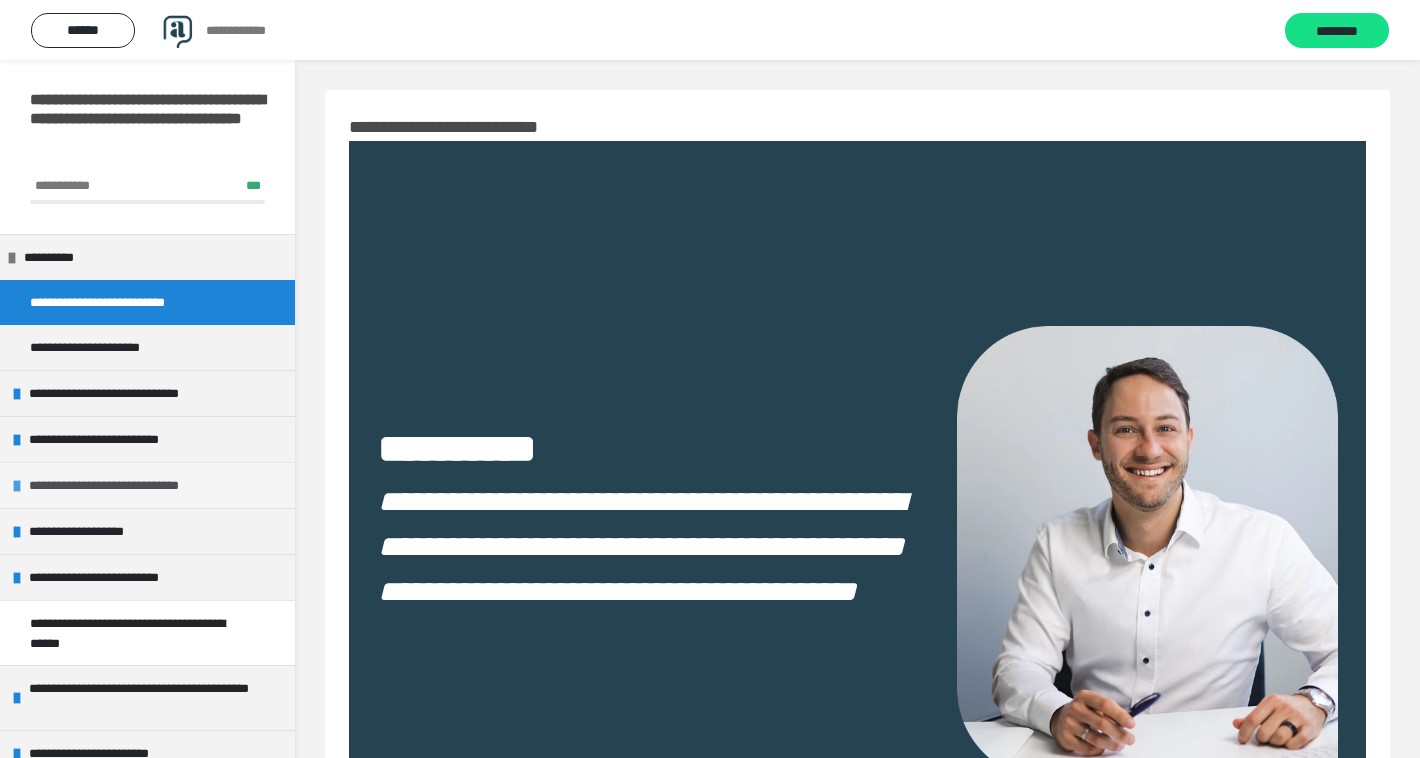click on "**********" at bounding box center [125, 485] 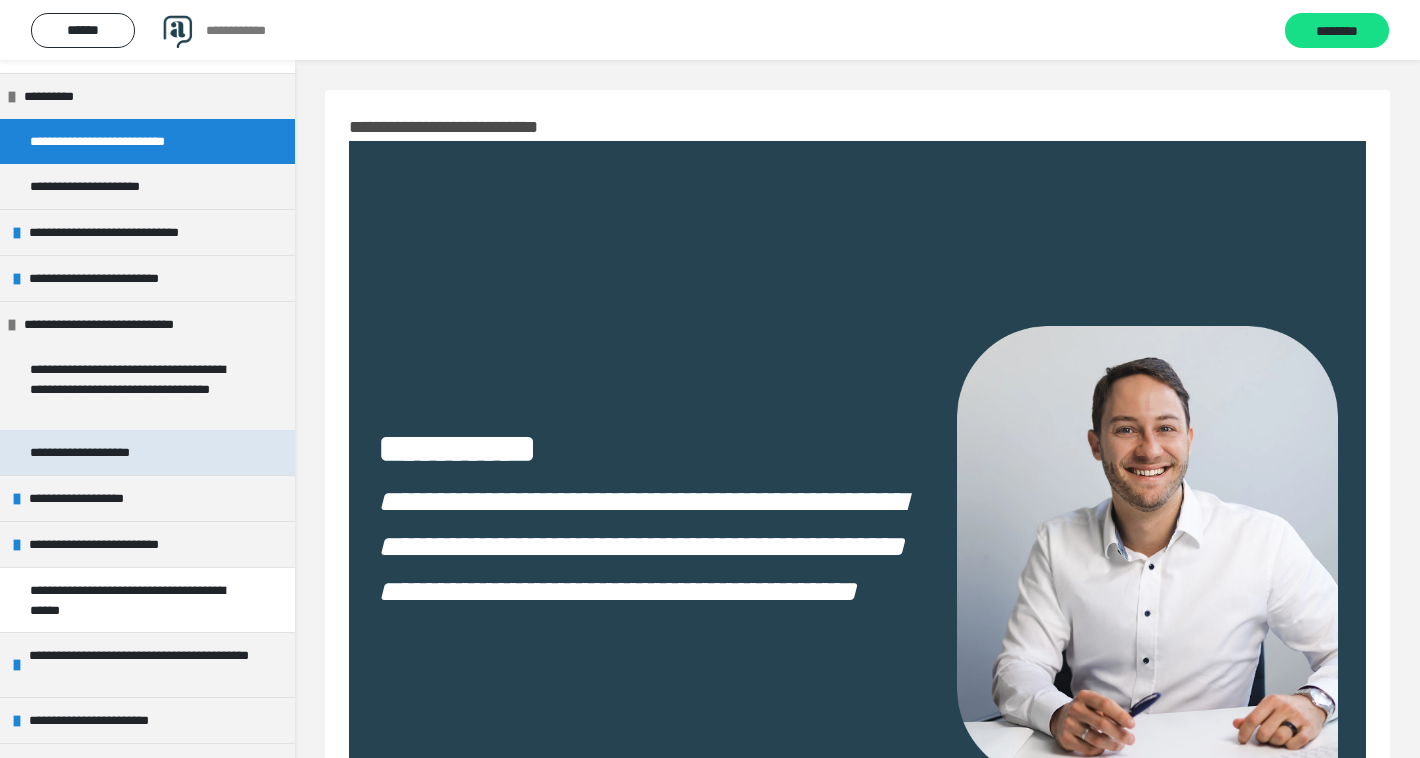 scroll, scrollTop: 165, scrollLeft: 0, axis: vertical 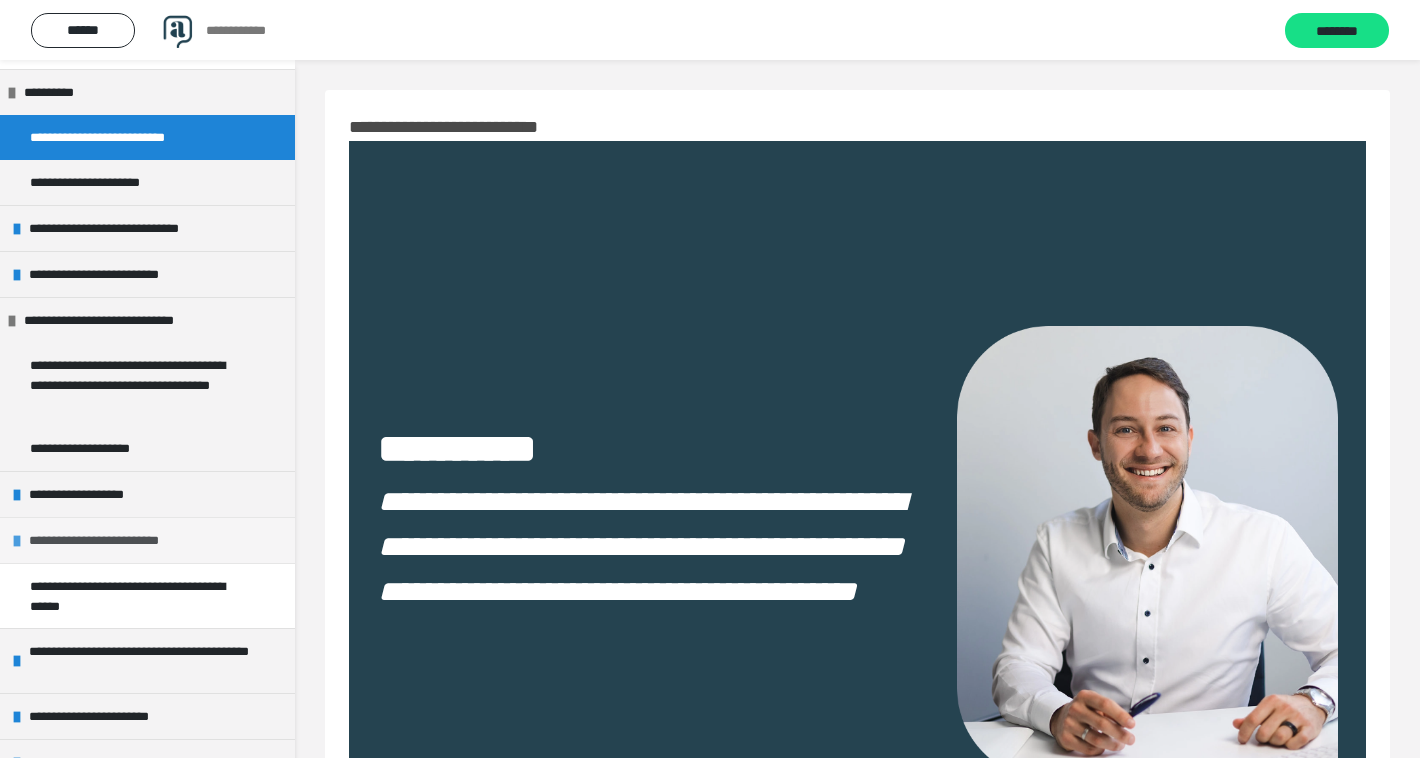 click on "**********" at bounding box center [111, 540] 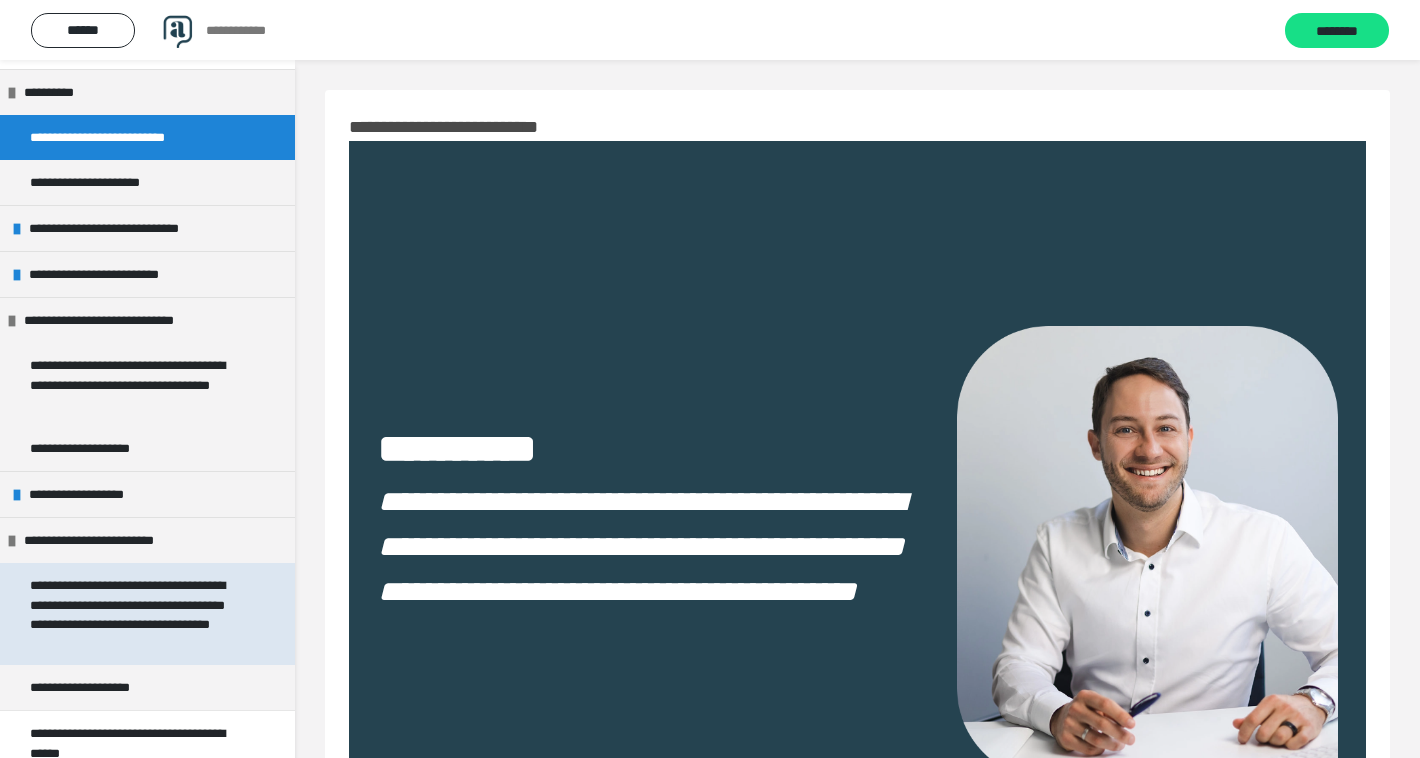 click on "**********" at bounding box center (139, 614) 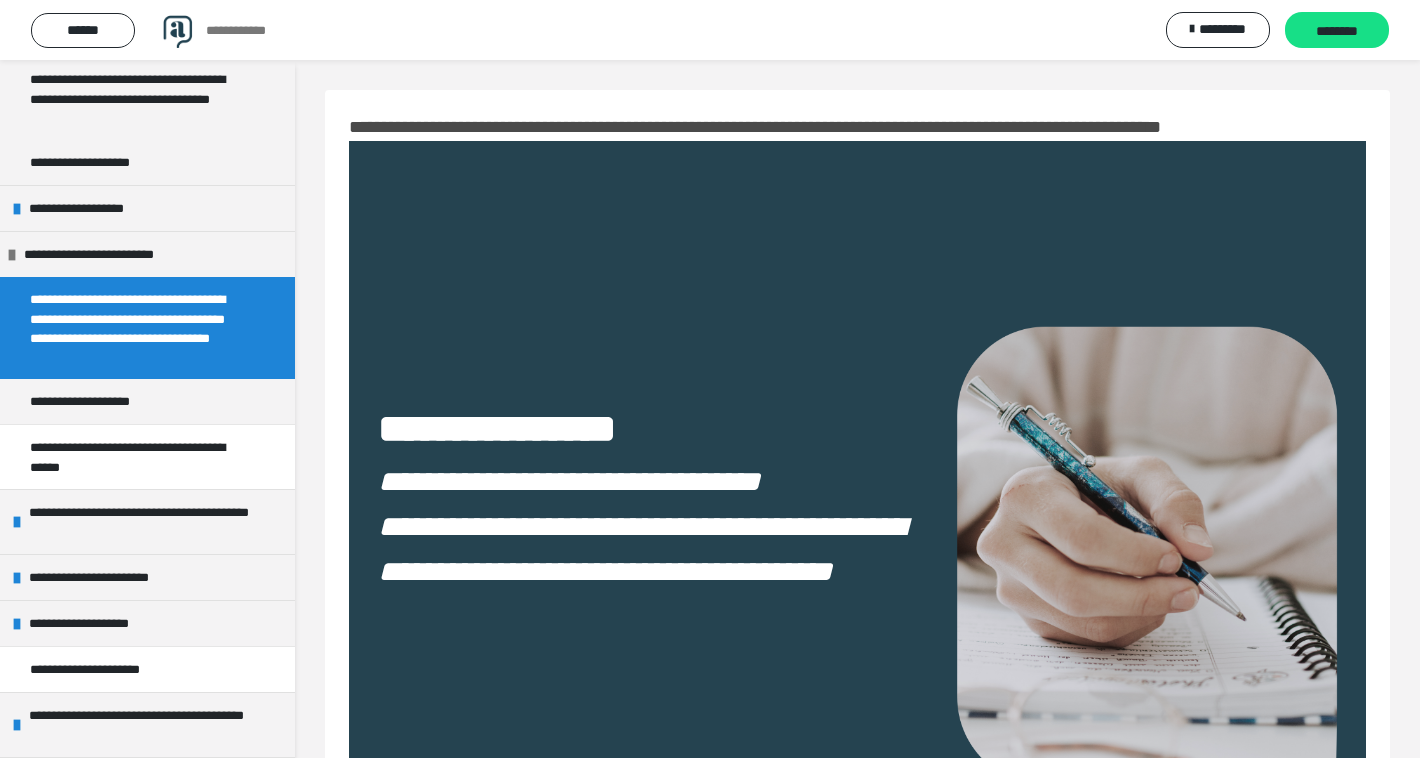 scroll, scrollTop: 454, scrollLeft: 0, axis: vertical 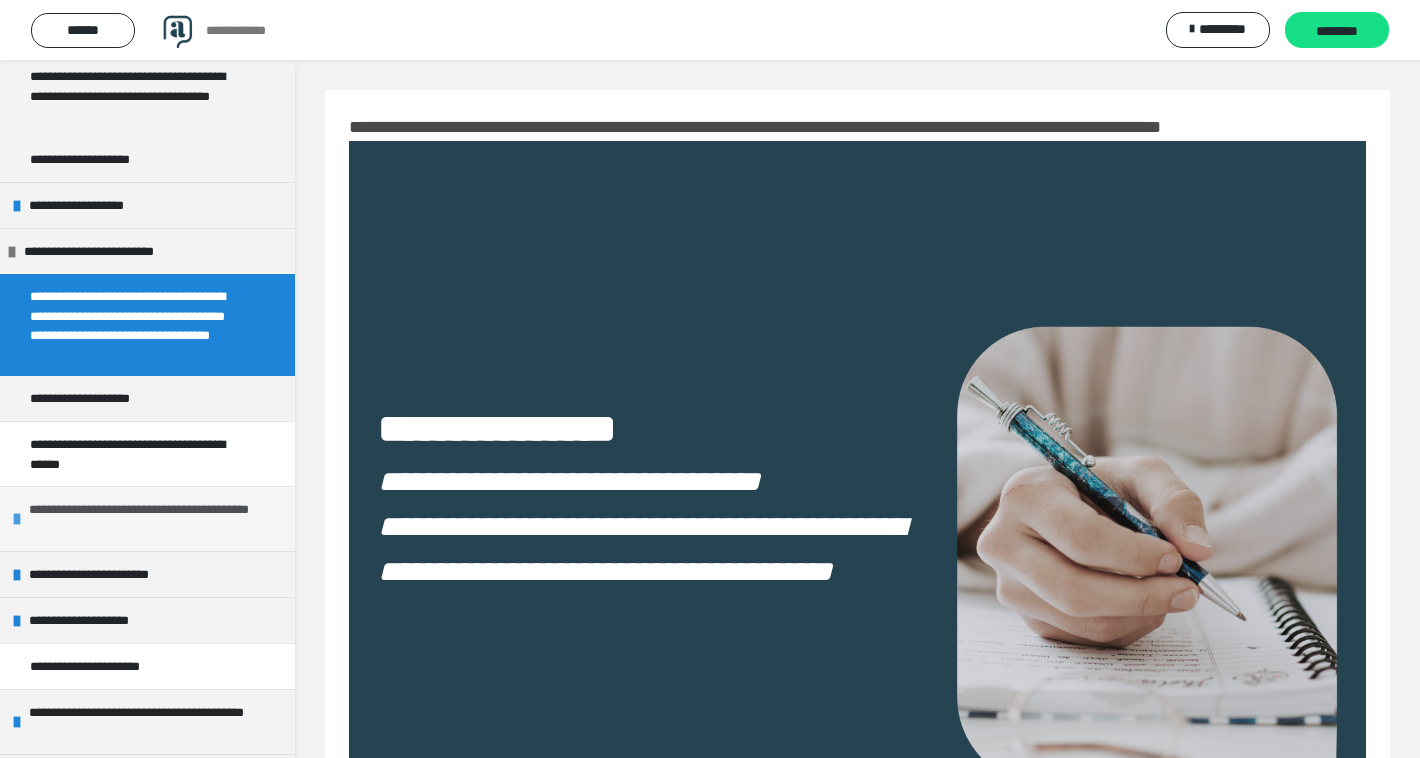 click on "**********" at bounding box center (157, 519) 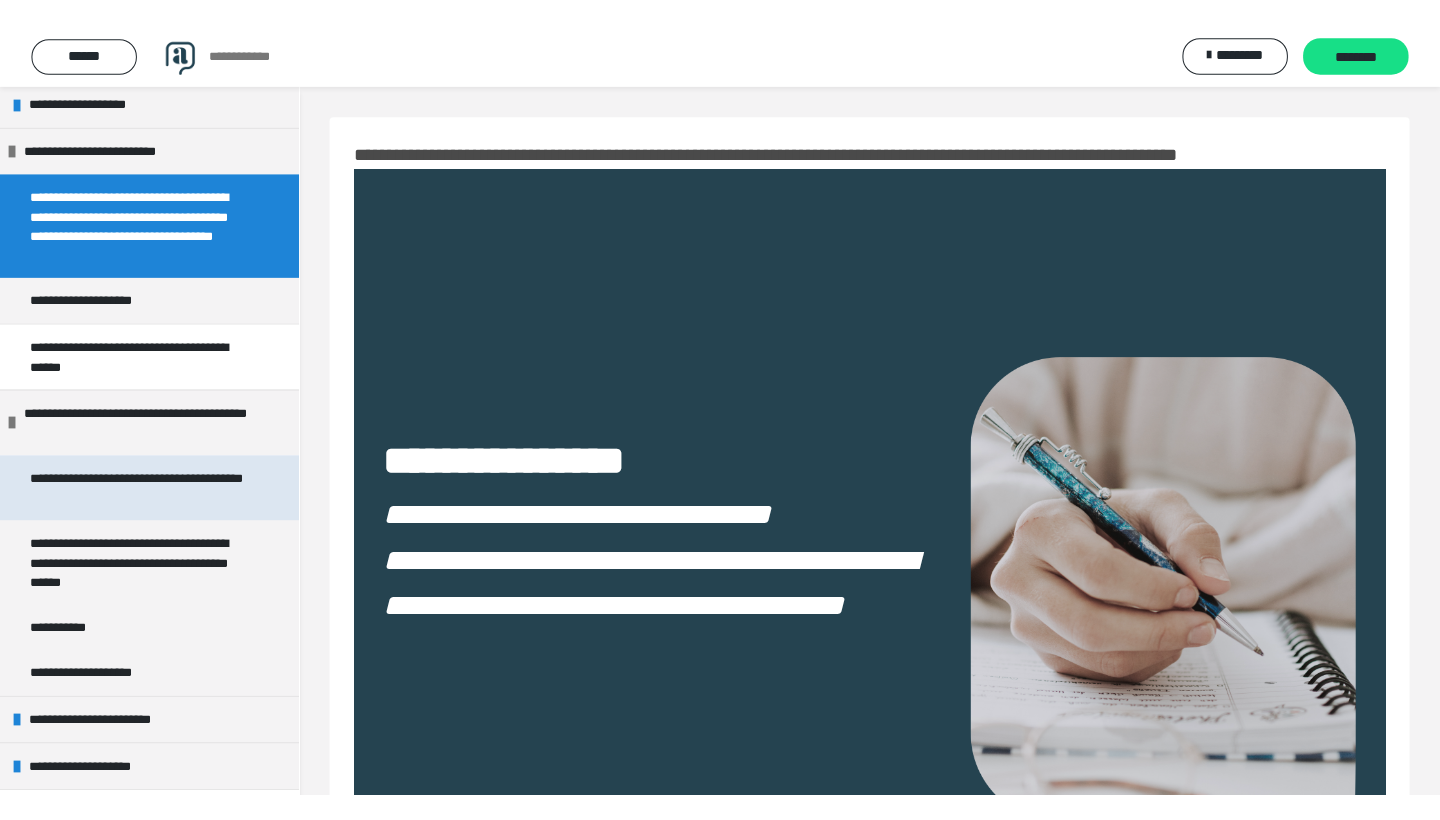 scroll, scrollTop: 595, scrollLeft: 0, axis: vertical 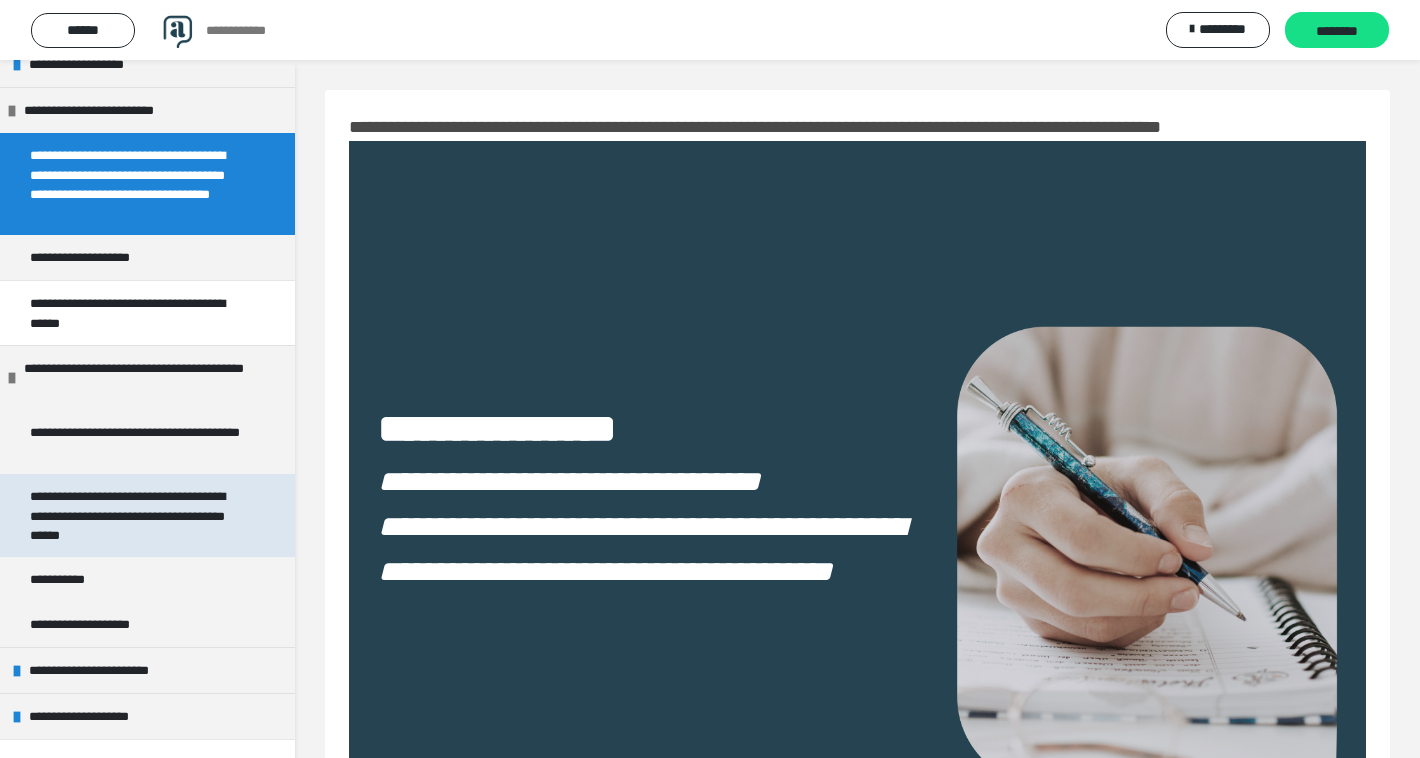 click on "**********" at bounding box center [139, 515] 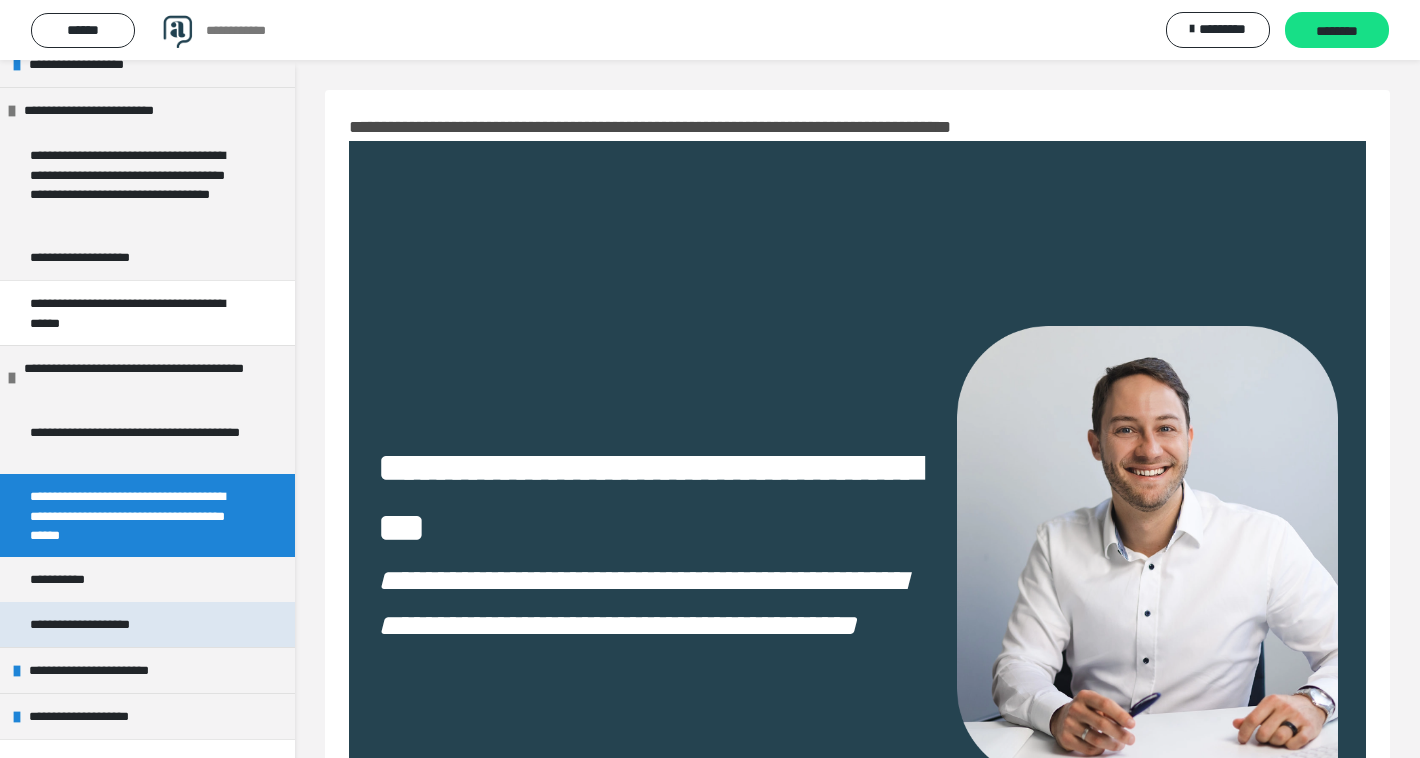 click on "**********" at bounding box center (100, 624) 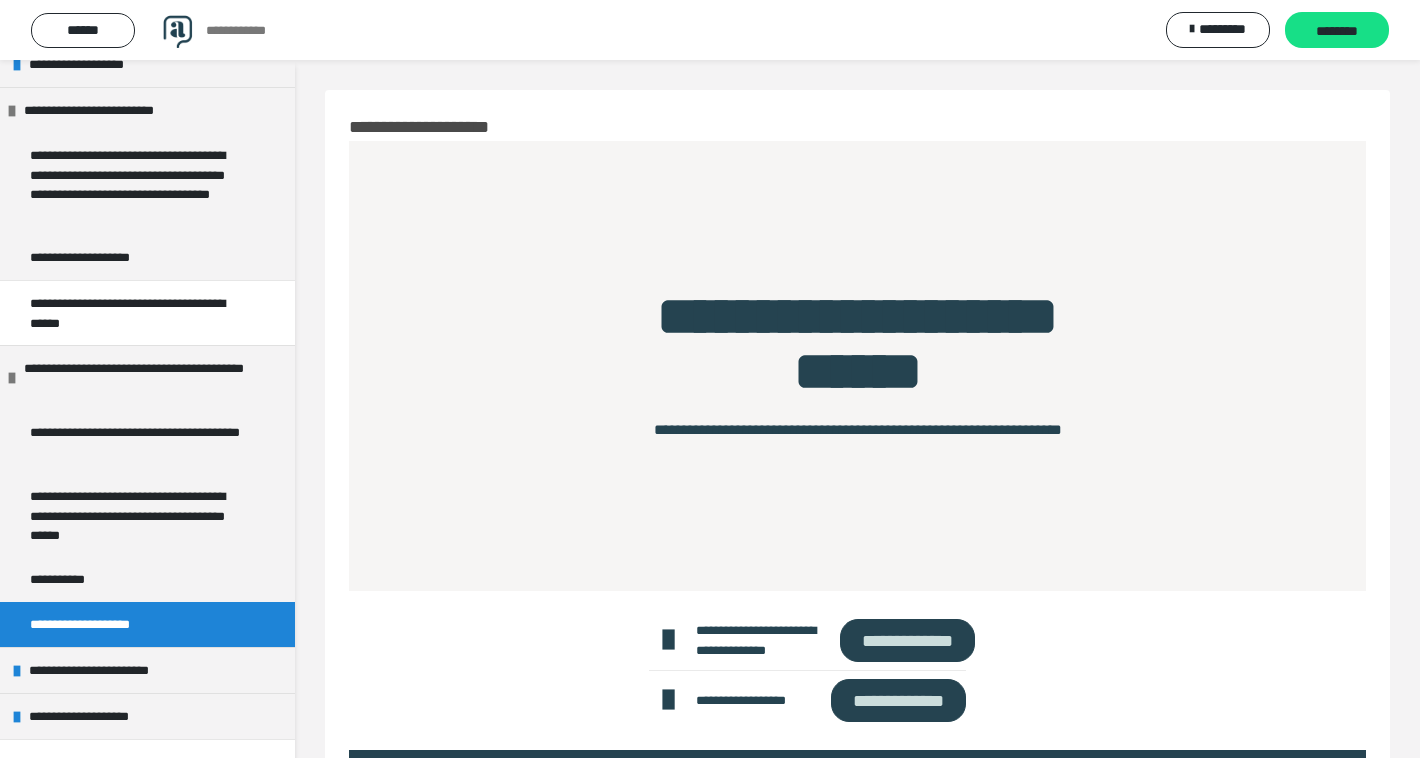 click on "**********" at bounding box center (907, 640) 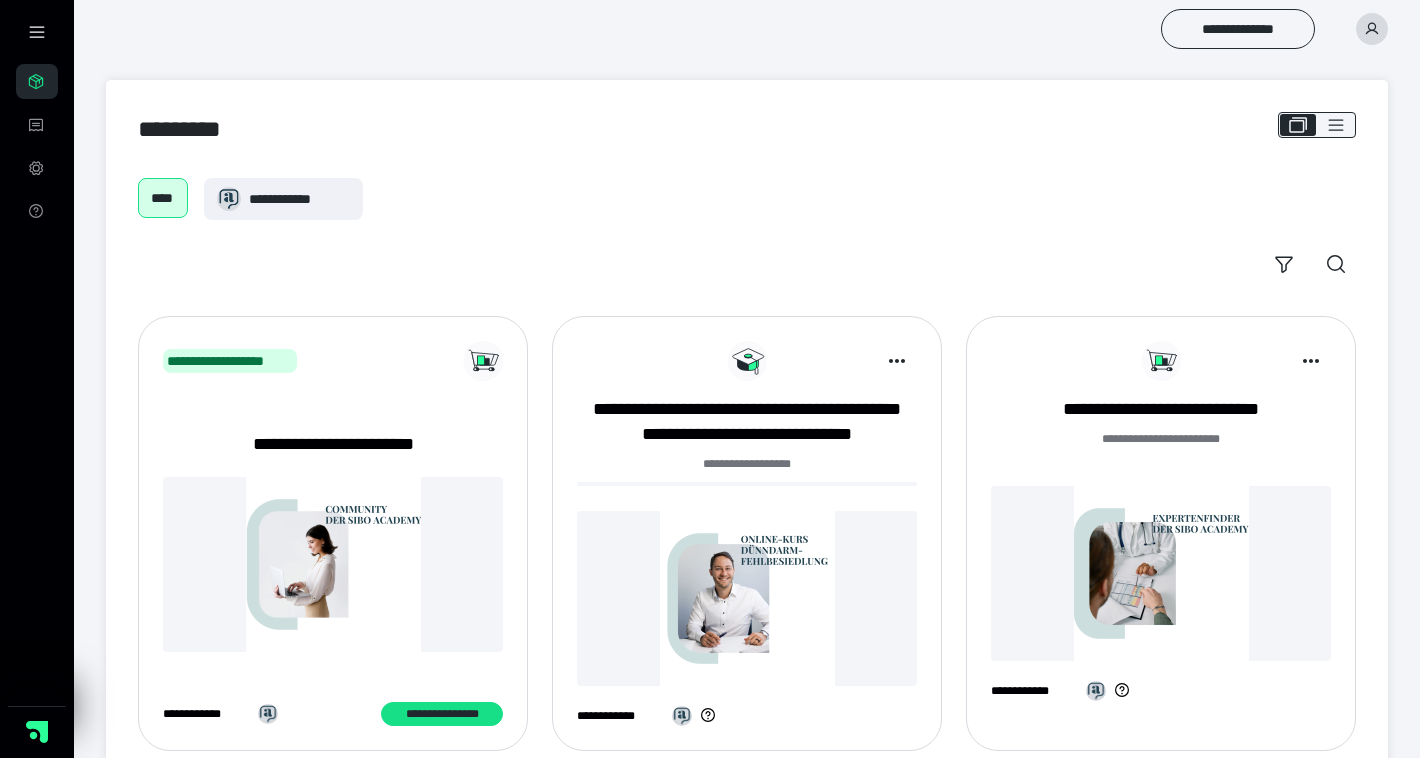 scroll, scrollTop: 0, scrollLeft: 0, axis: both 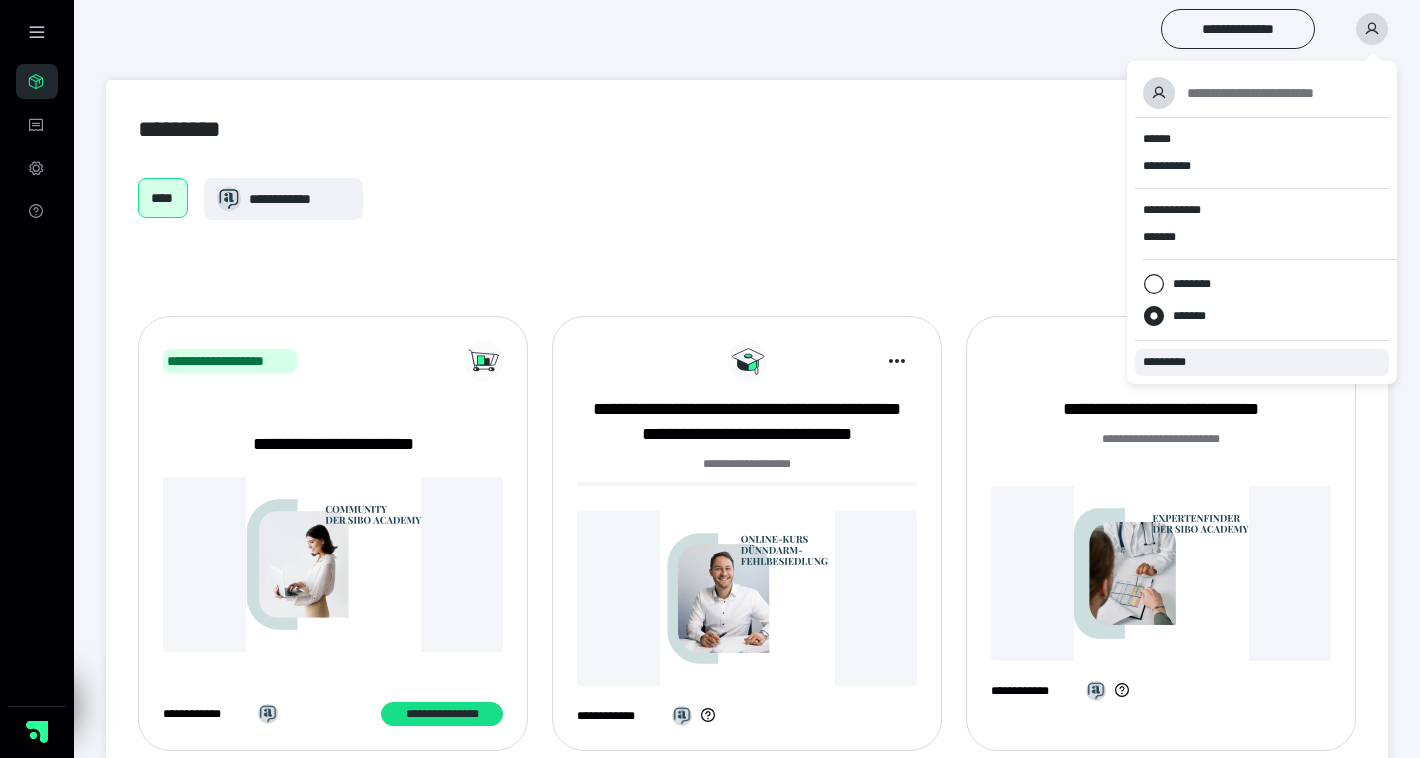 click on "*********" at bounding box center [1173, 362] 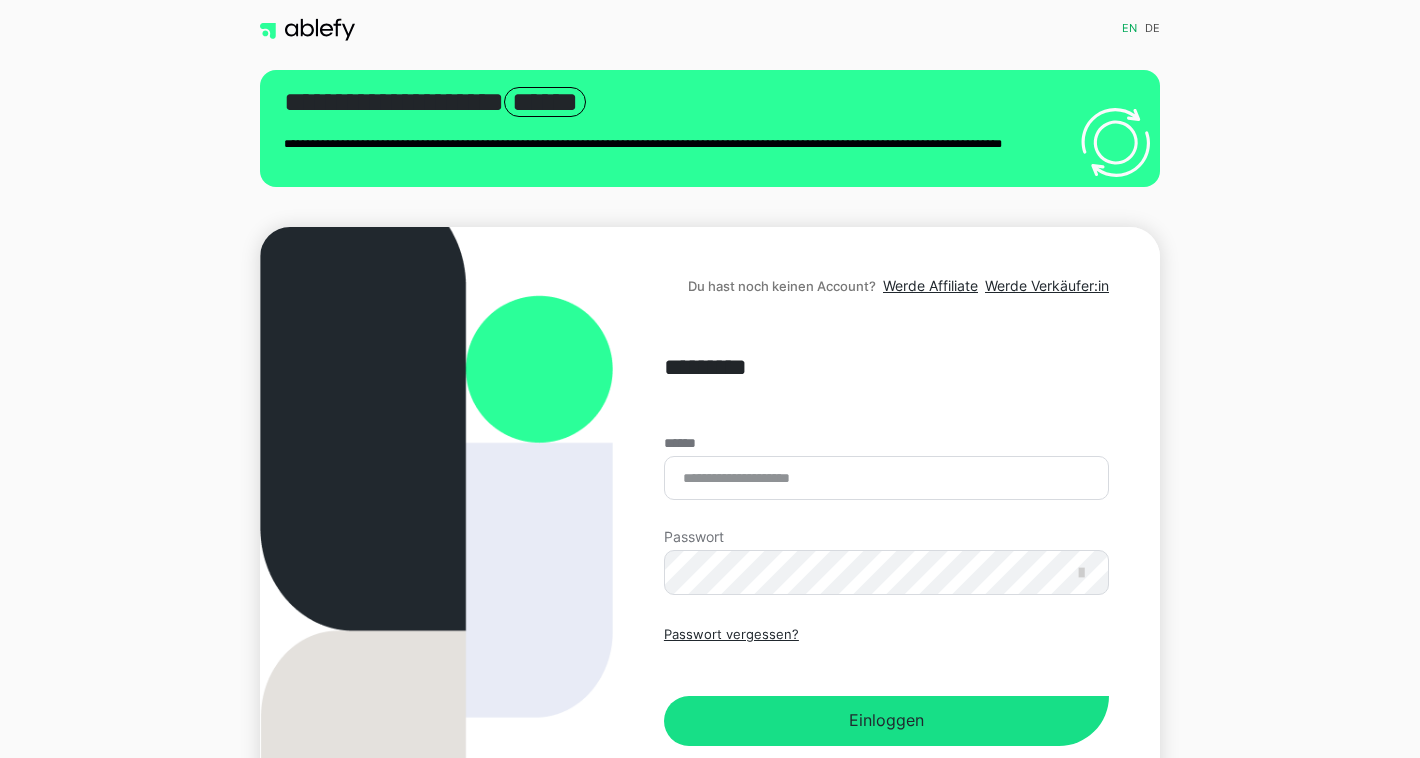 scroll, scrollTop: 0, scrollLeft: 0, axis: both 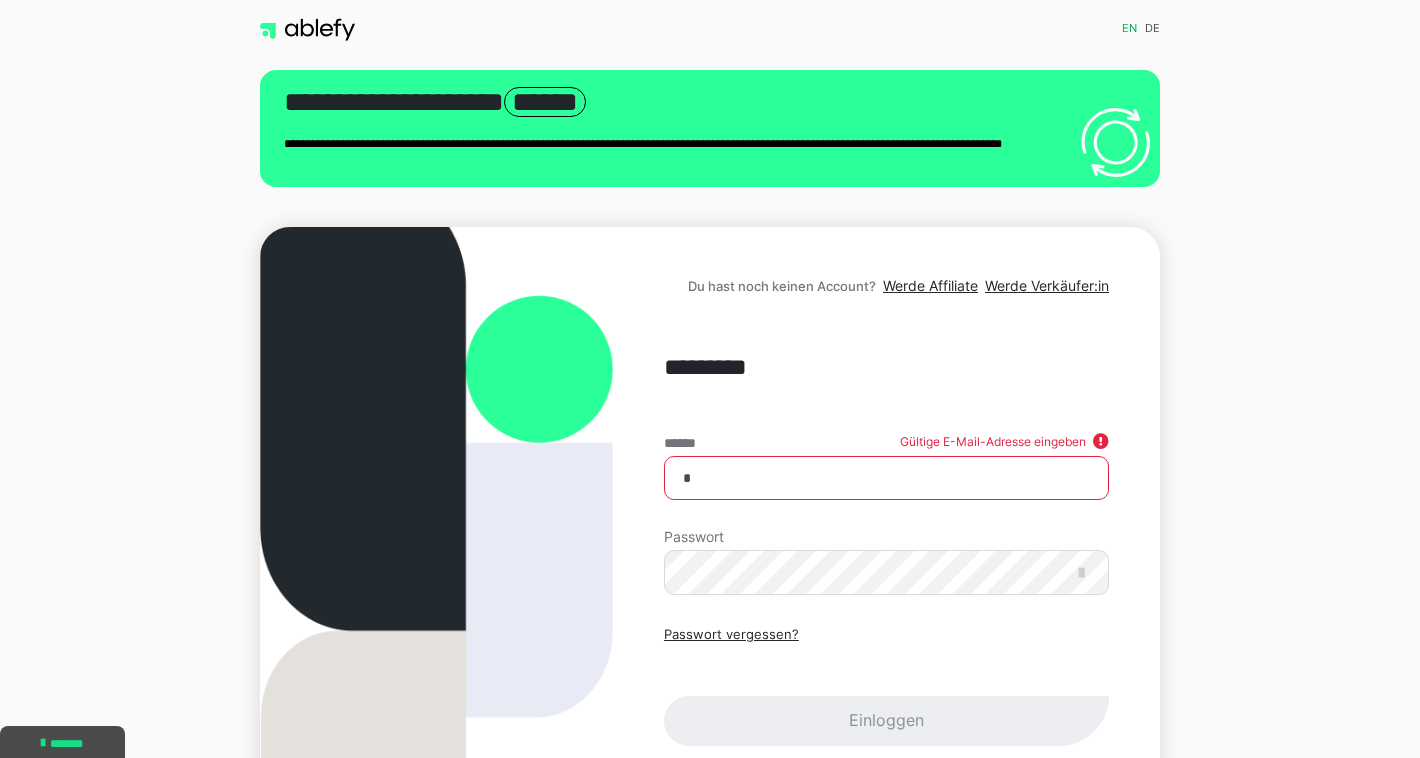type on "**********" 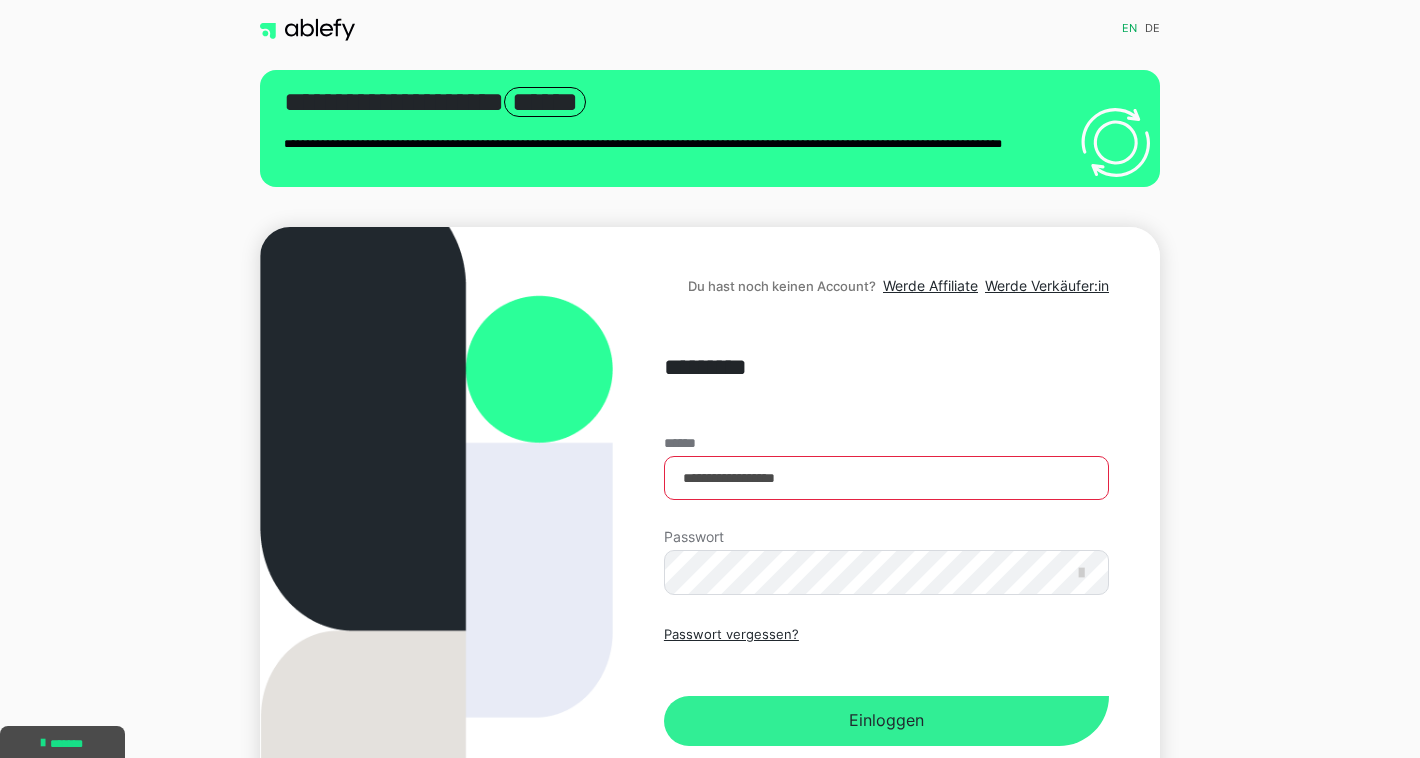 click on "Einloggen" at bounding box center [886, 721] 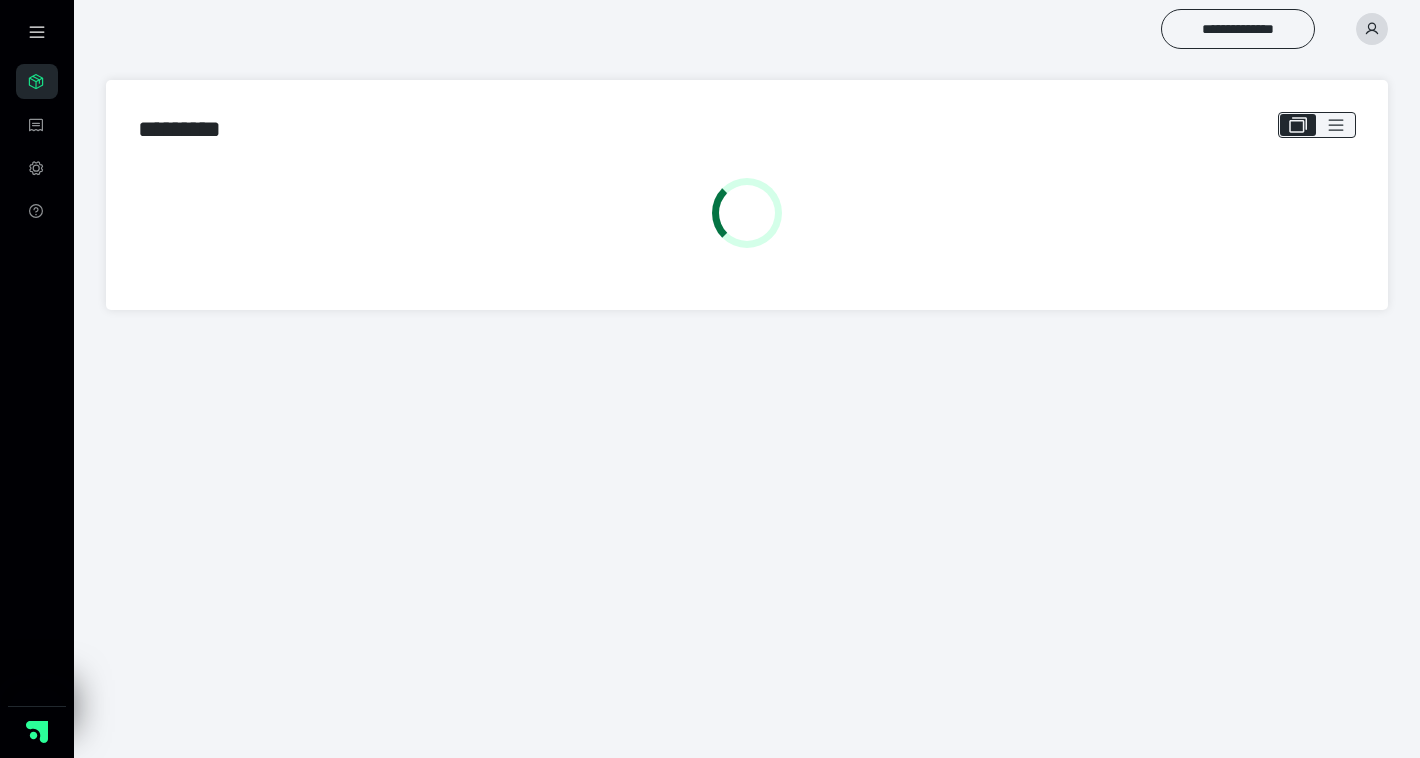 scroll, scrollTop: 0, scrollLeft: 0, axis: both 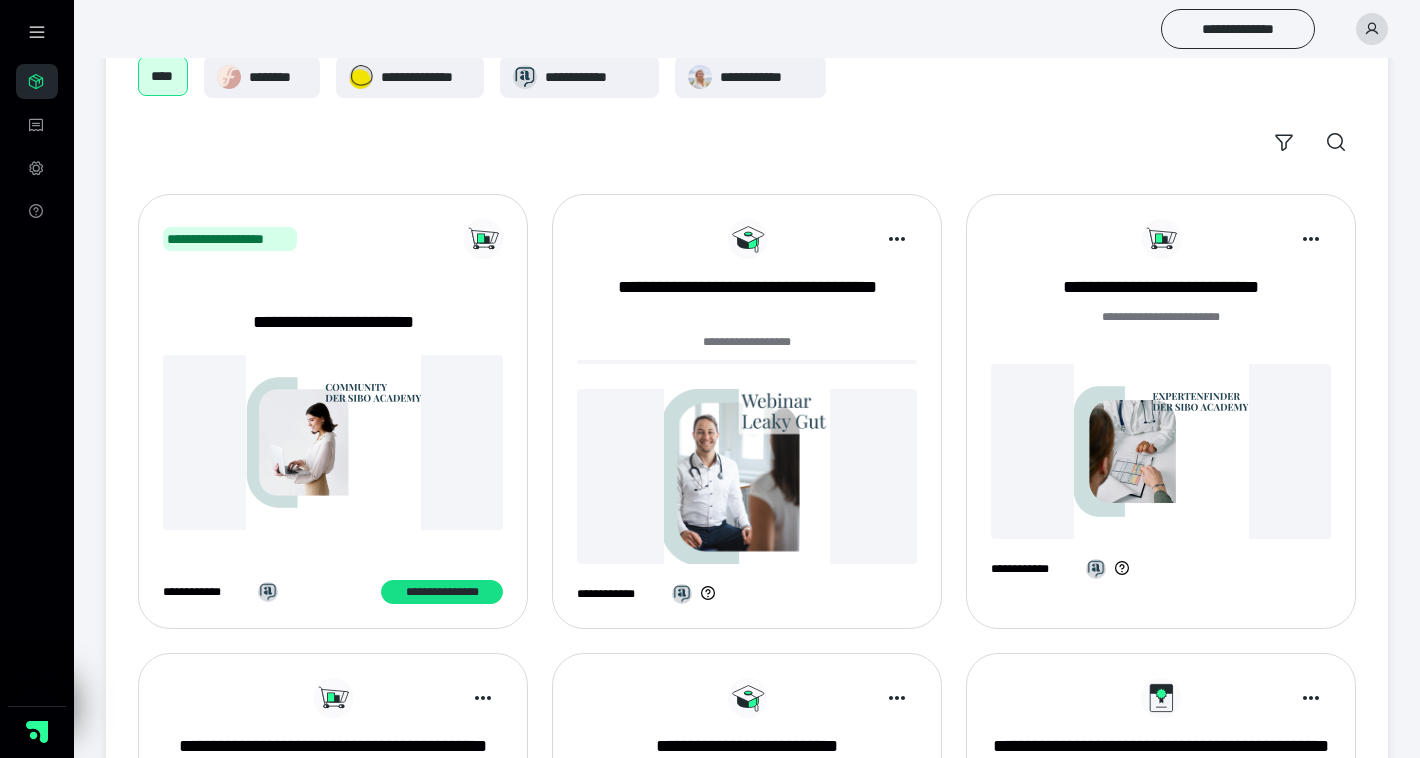 click at bounding box center (747, 476) 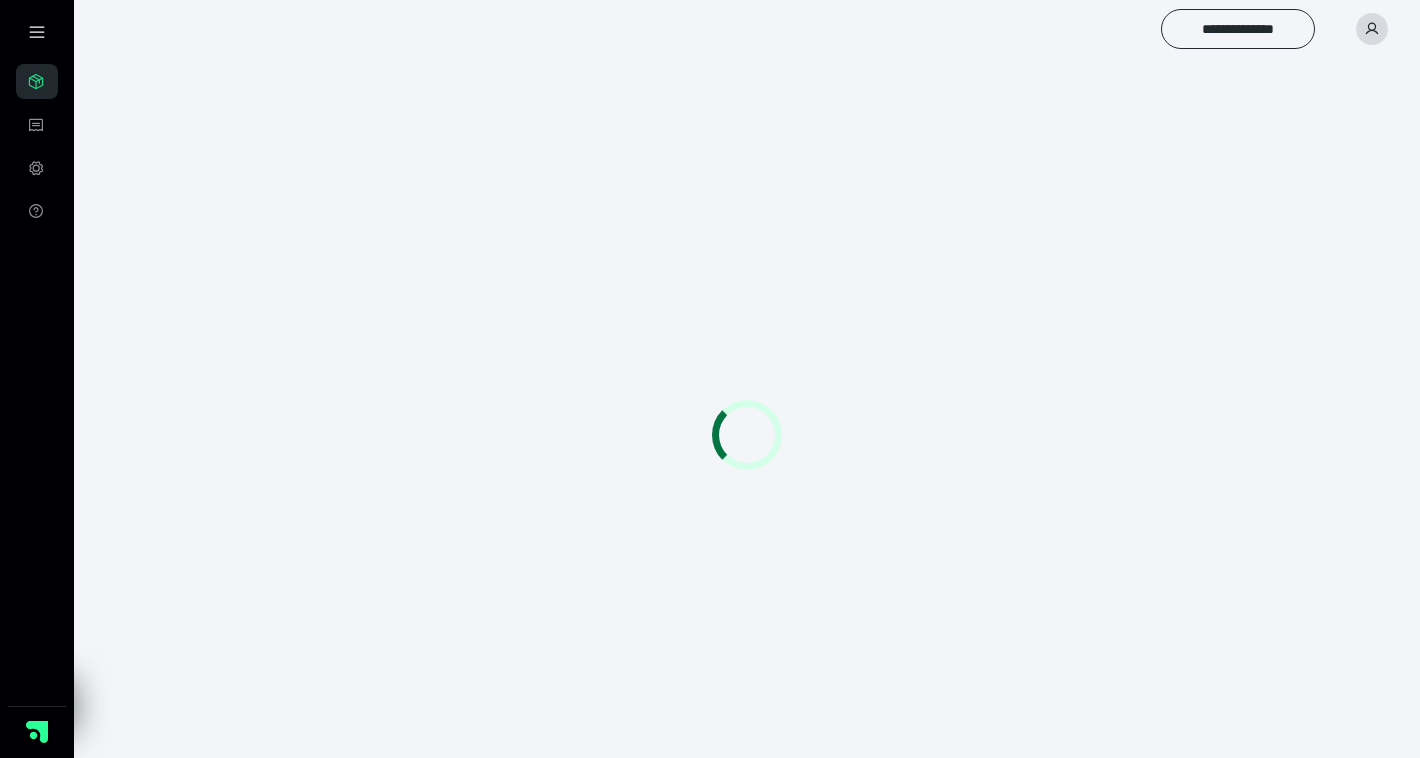 scroll, scrollTop: 0, scrollLeft: 0, axis: both 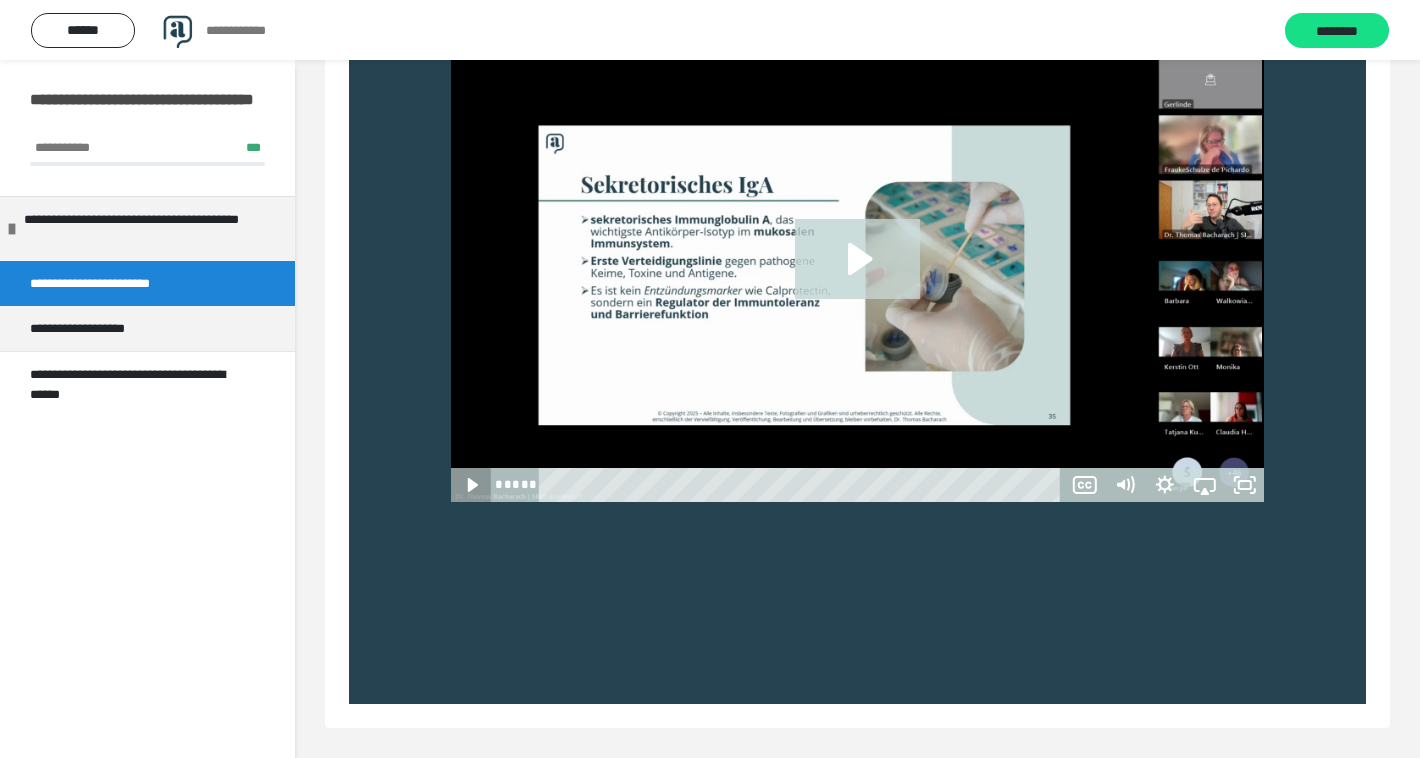 click 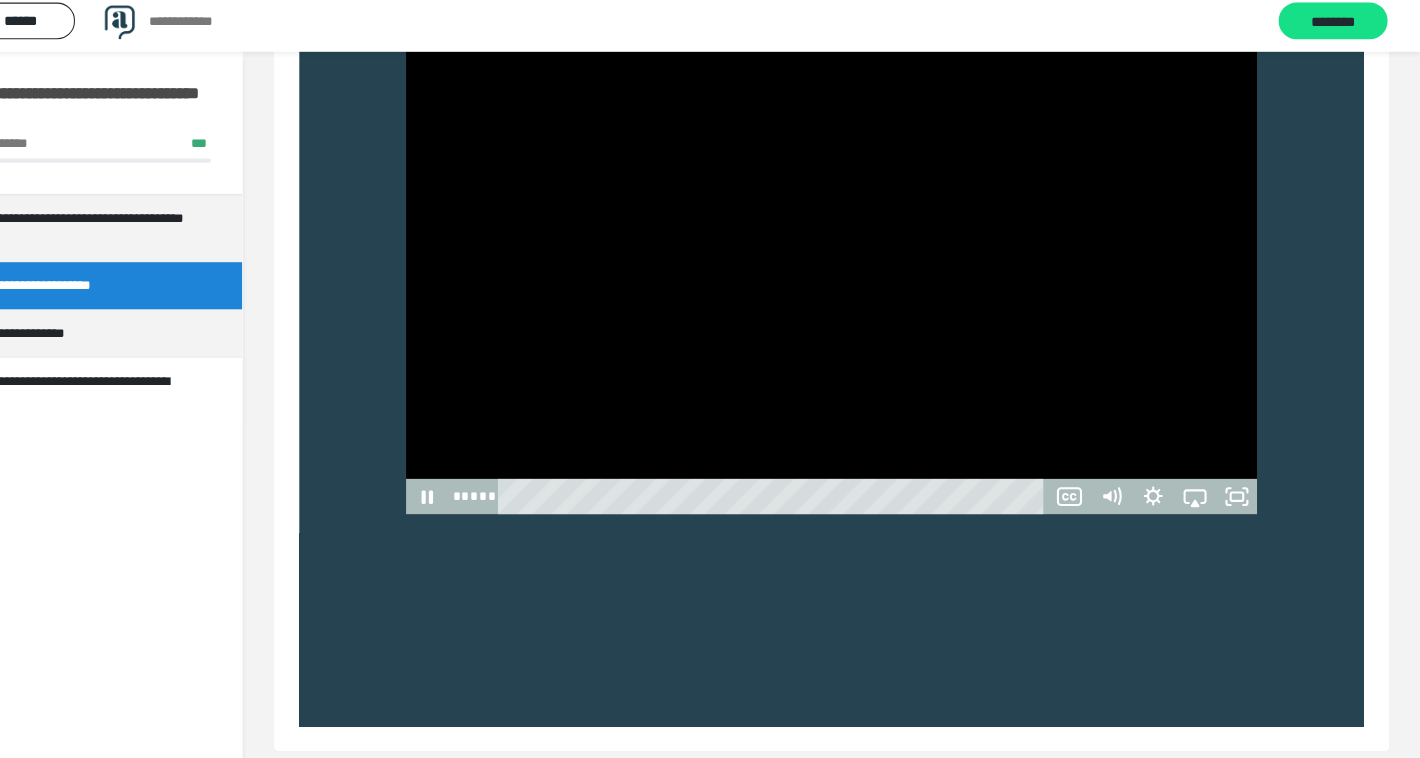 scroll, scrollTop: 835, scrollLeft: 0, axis: vertical 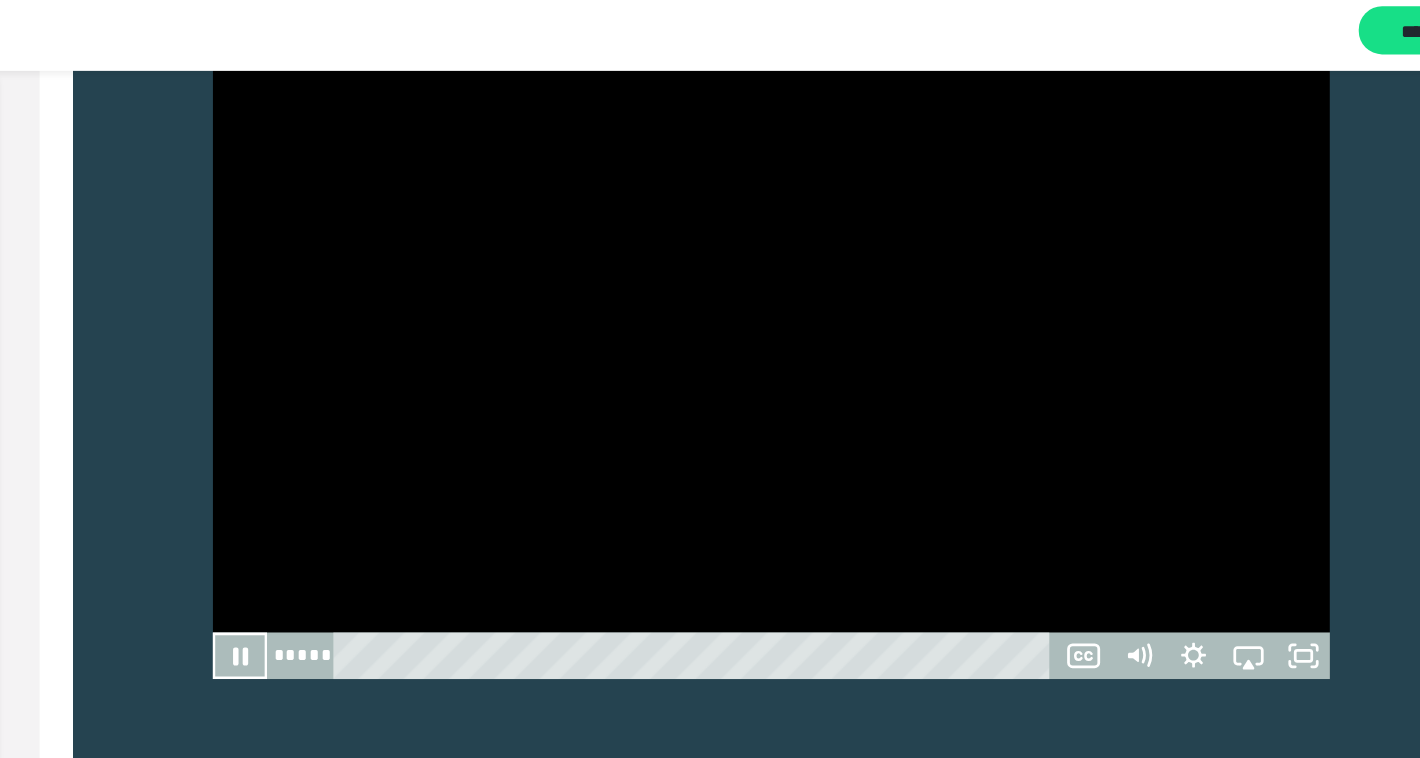 click at bounding box center (858, 277) 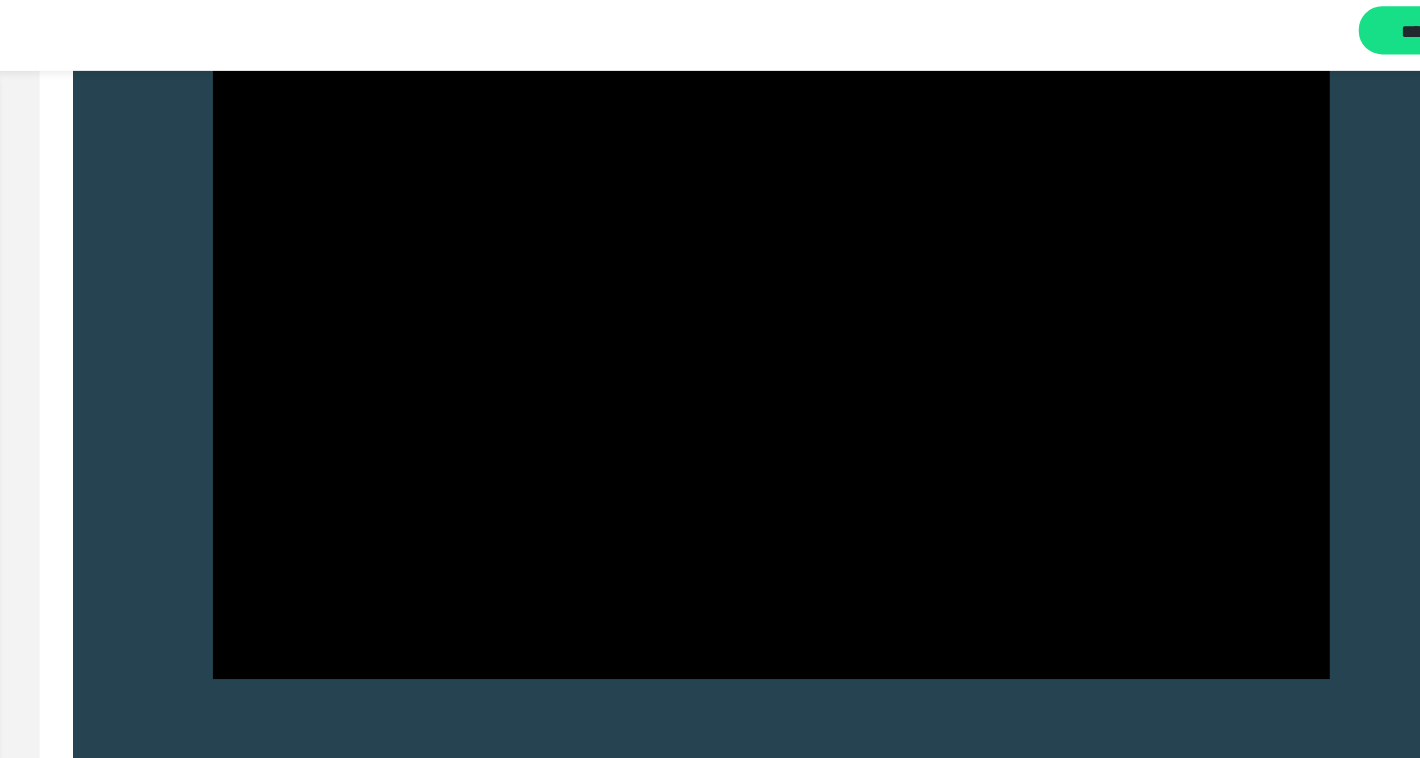 type 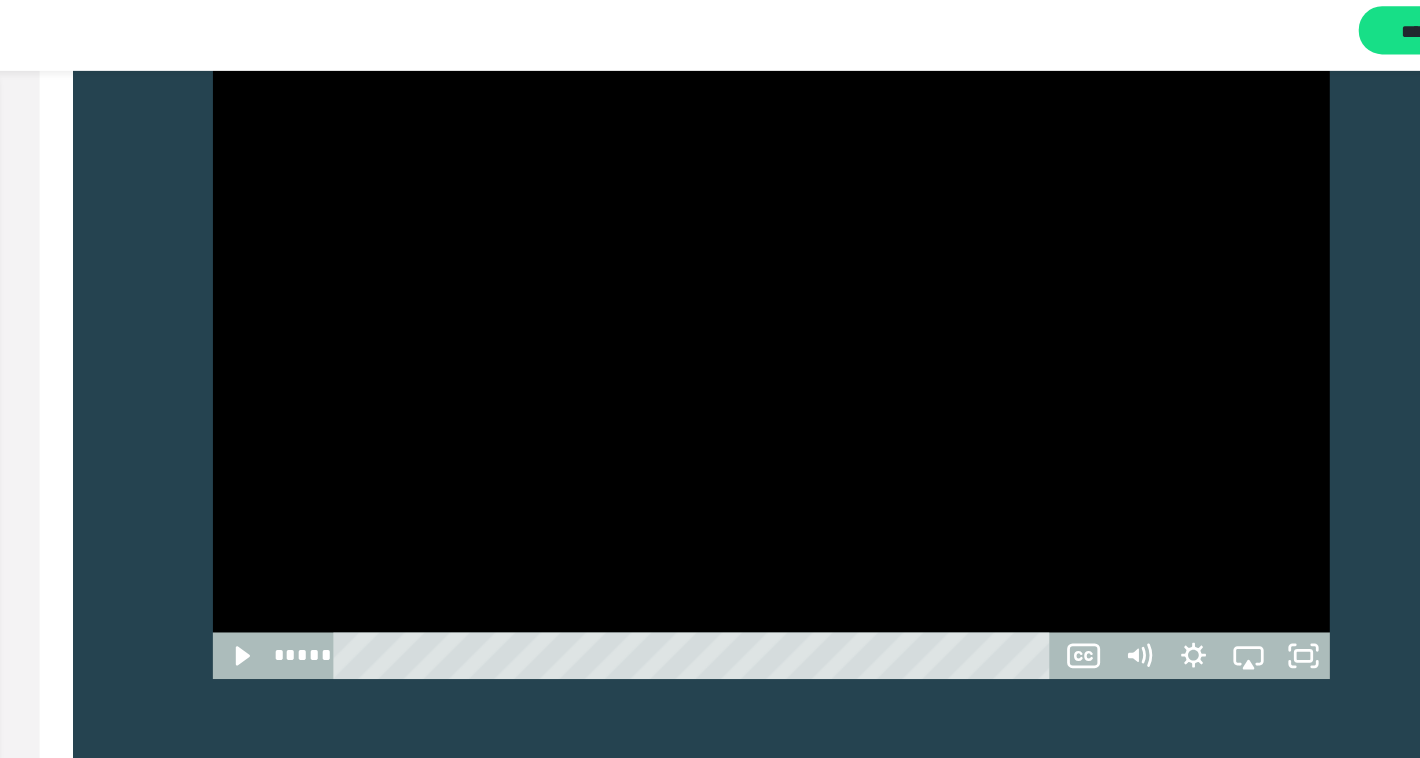 click at bounding box center (858, 277) 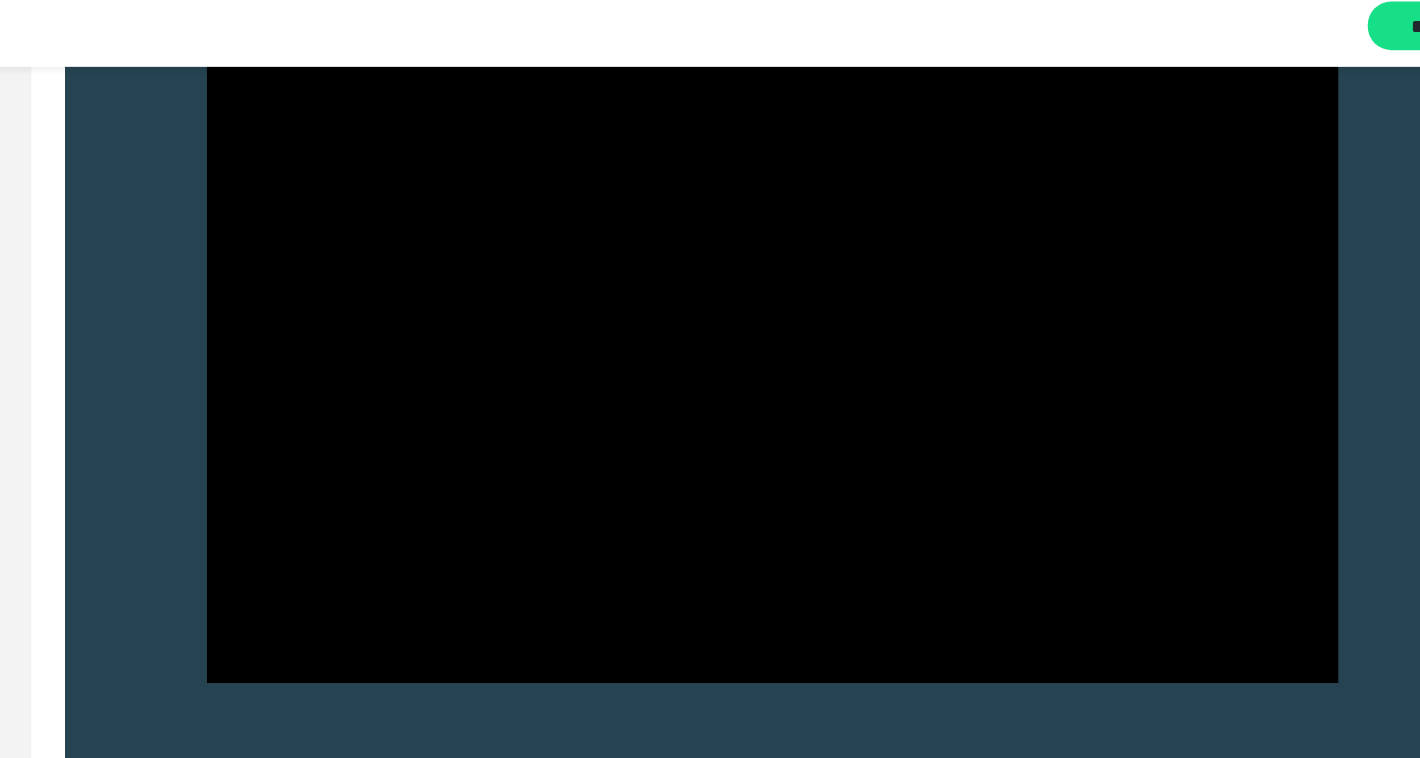 click on "**********" at bounding box center (710, 30) 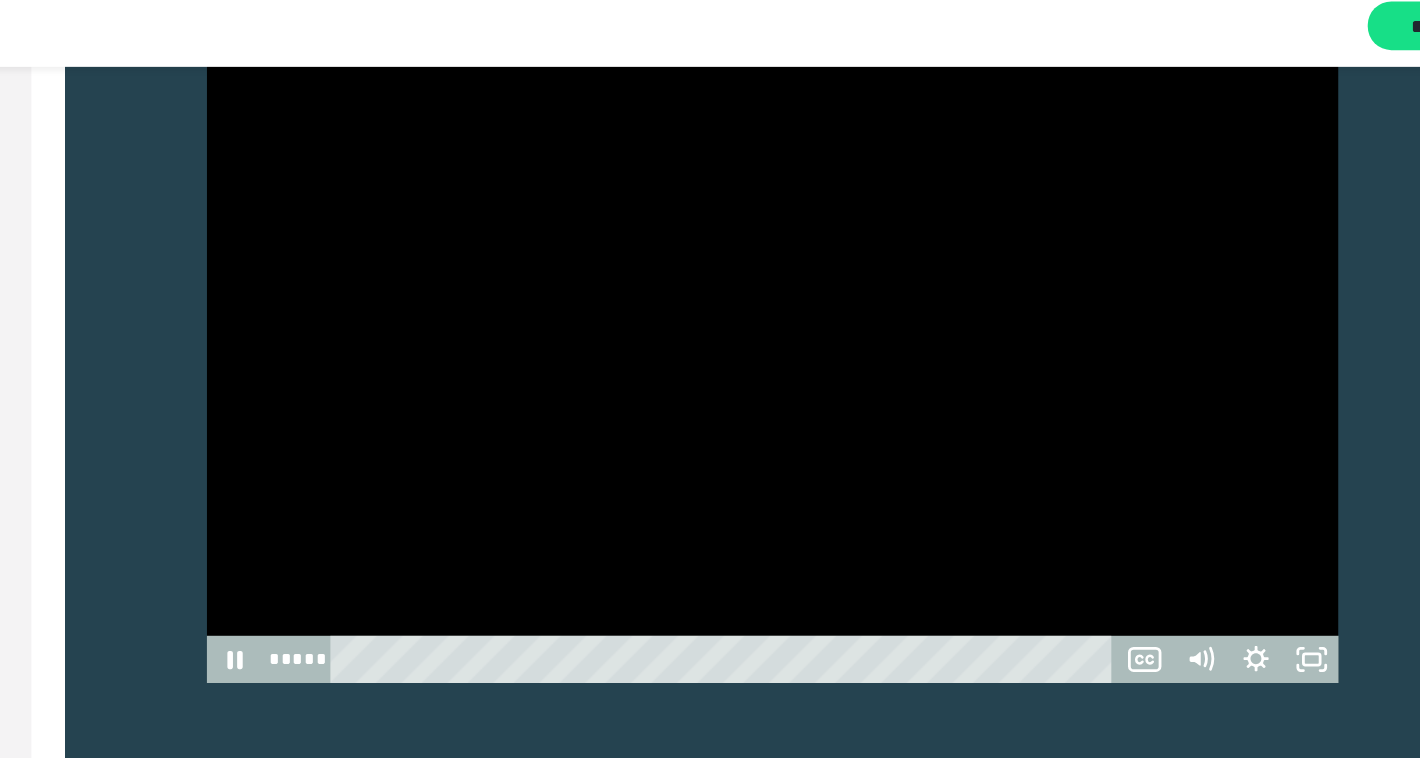 click at bounding box center (858, 277) 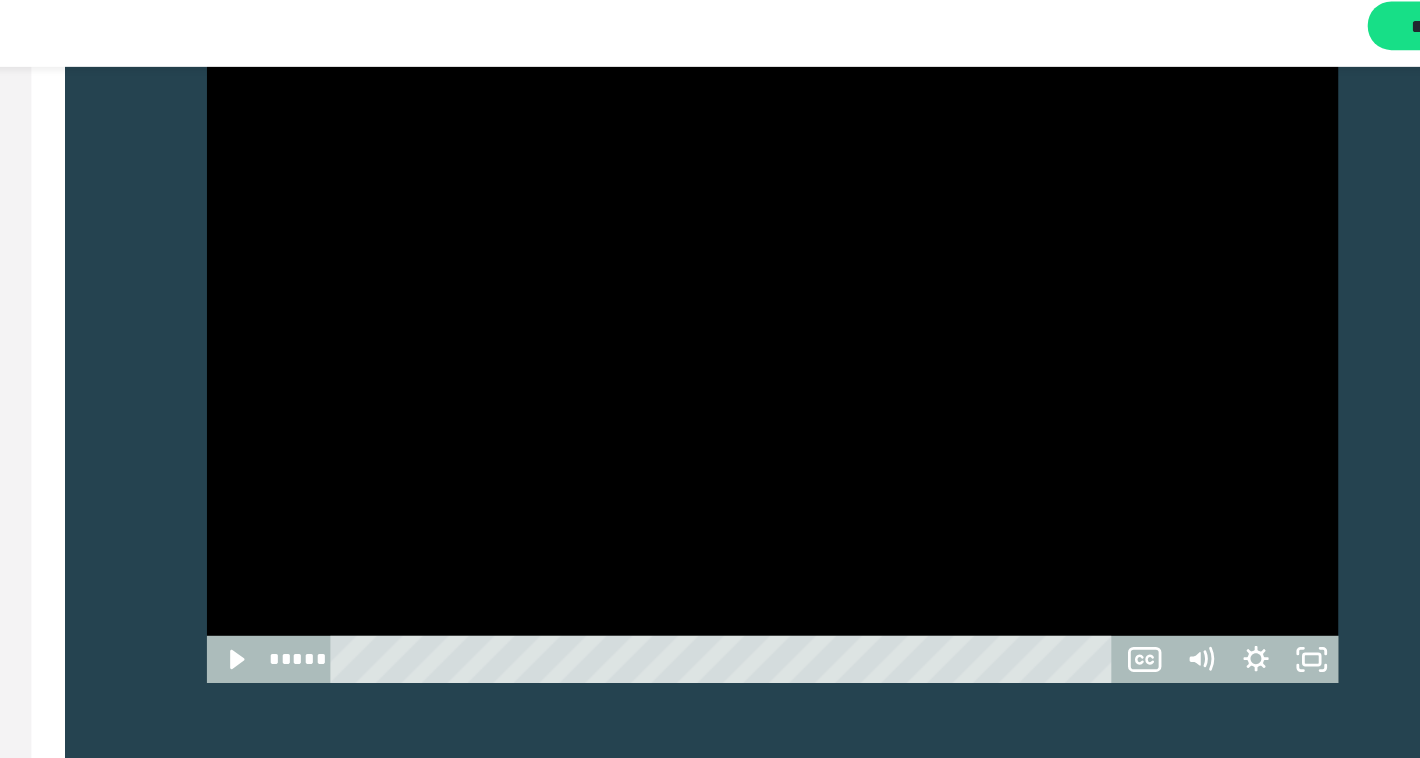 click at bounding box center [858, 277] 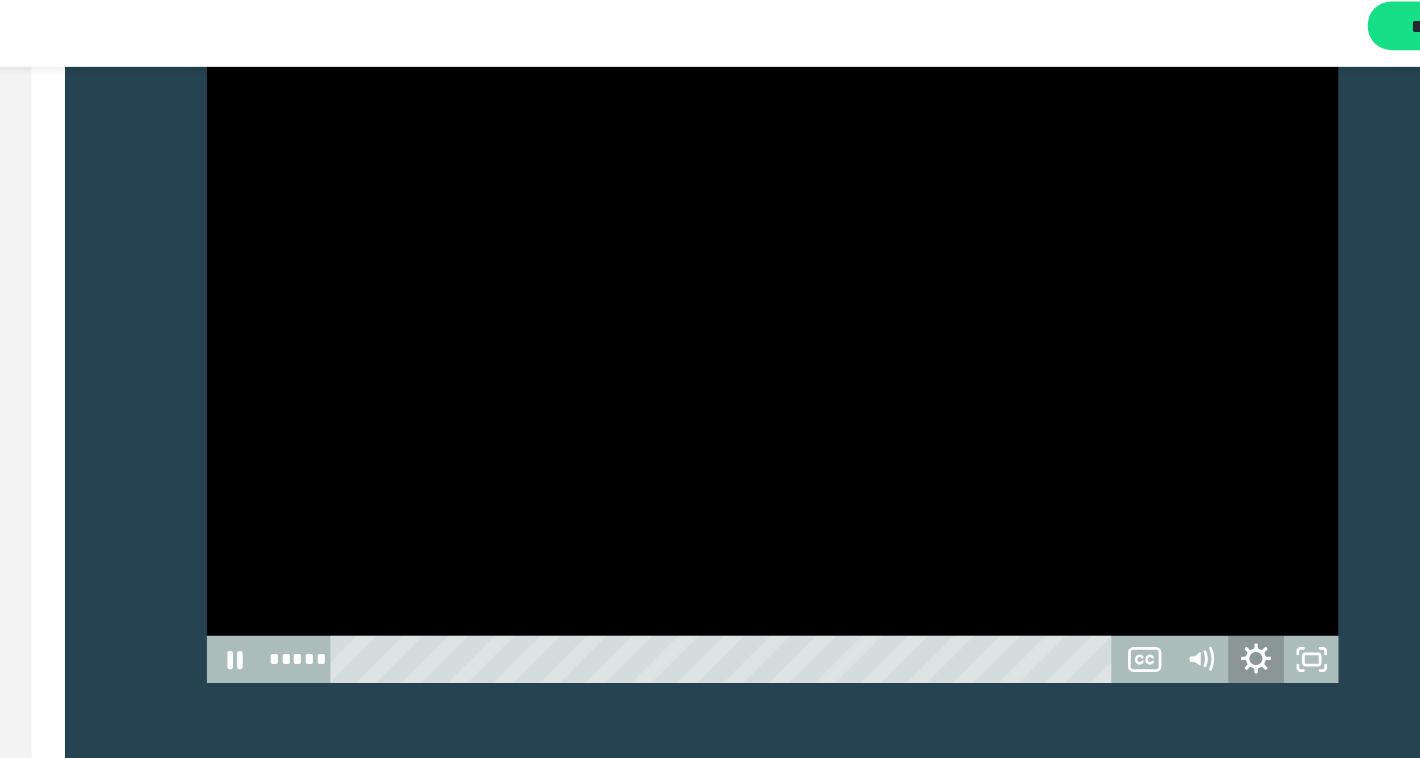 click 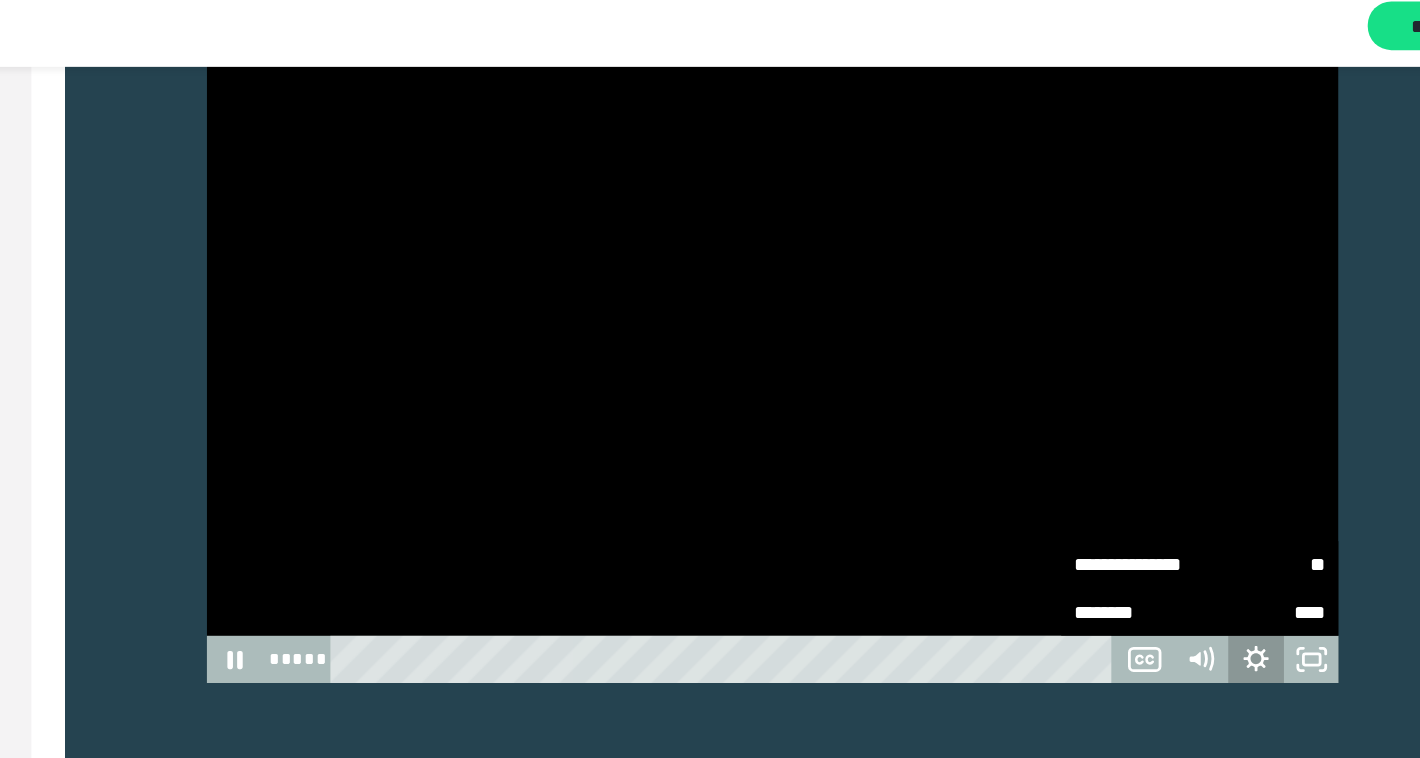 scroll, scrollTop: 0, scrollLeft: 0, axis: both 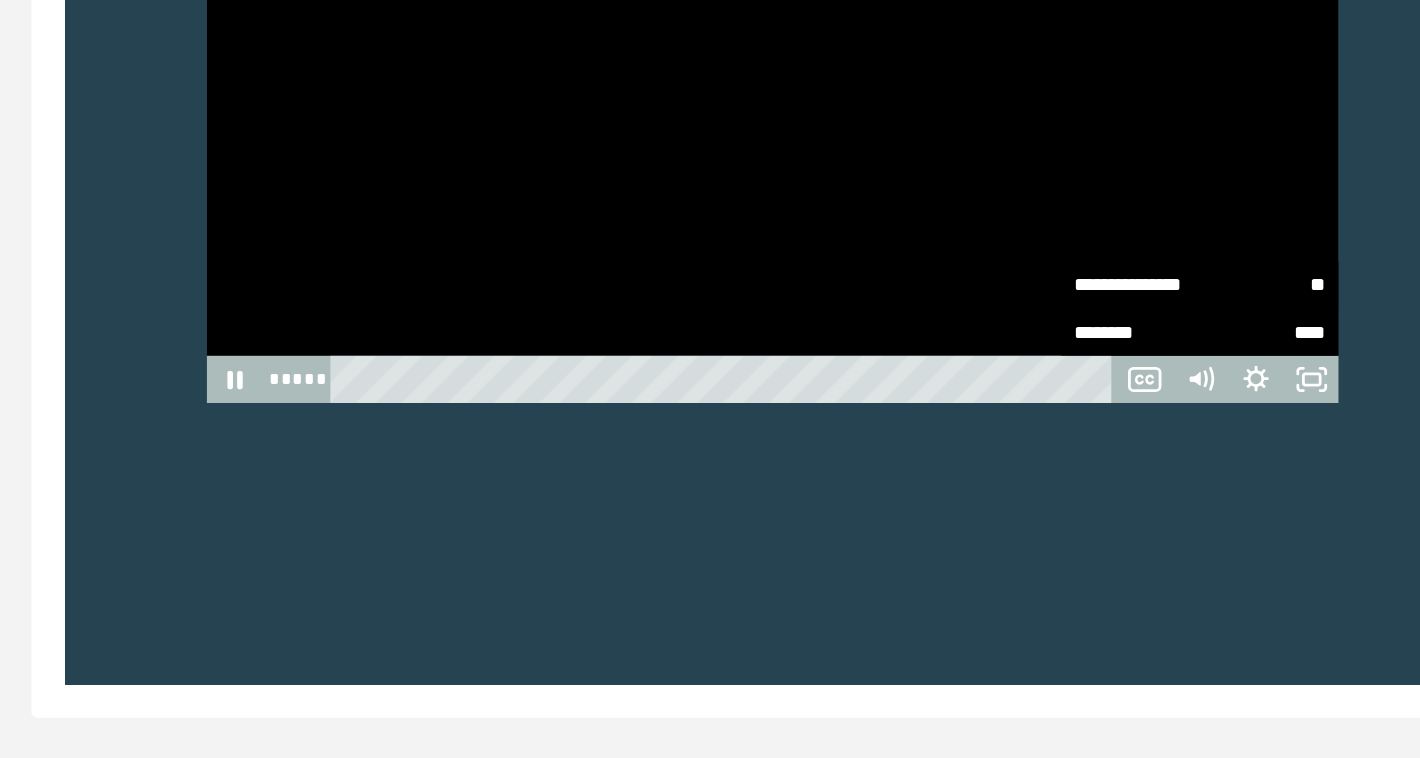 click on "**" at bounding box center [1209, 418] 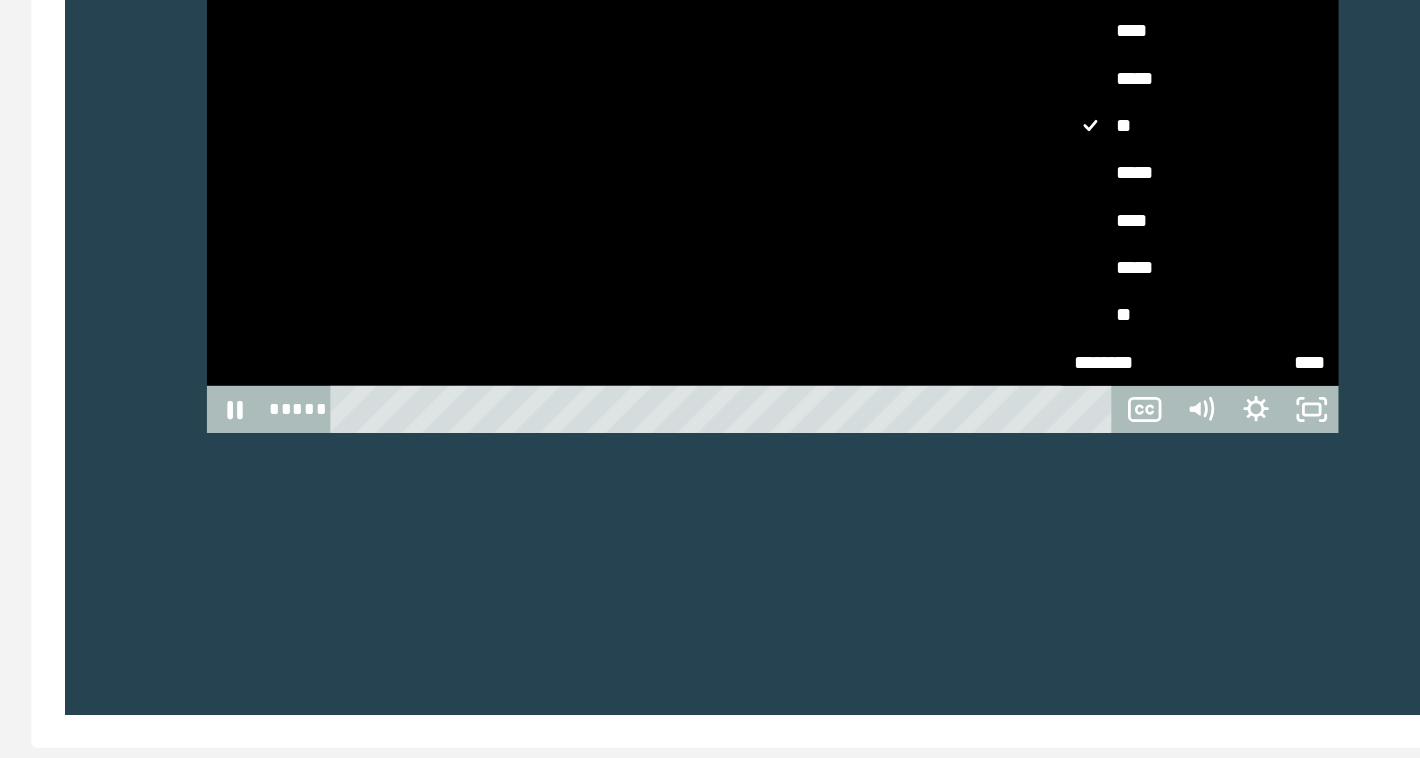 click on "*****" at bounding box center (1164, 316) 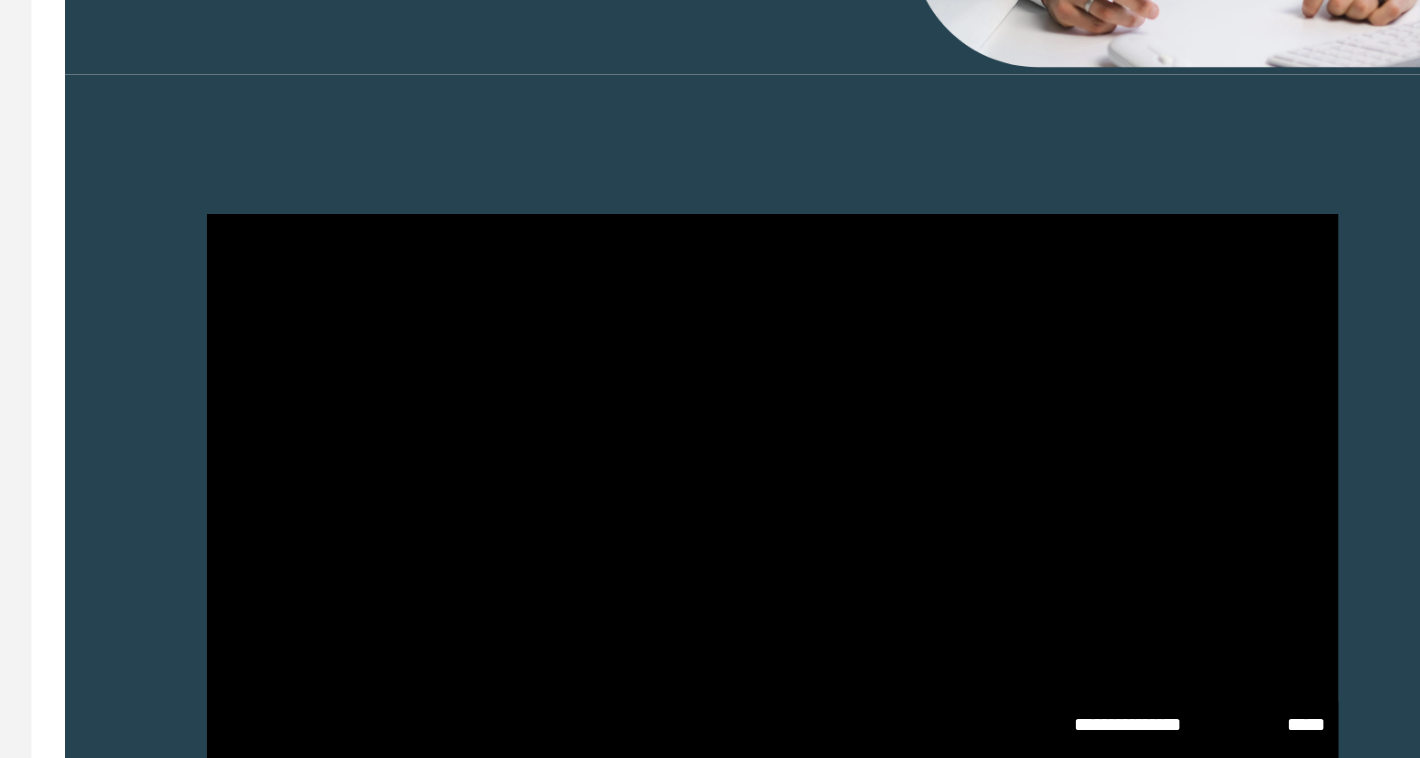 scroll, scrollTop: 641, scrollLeft: 0, axis: vertical 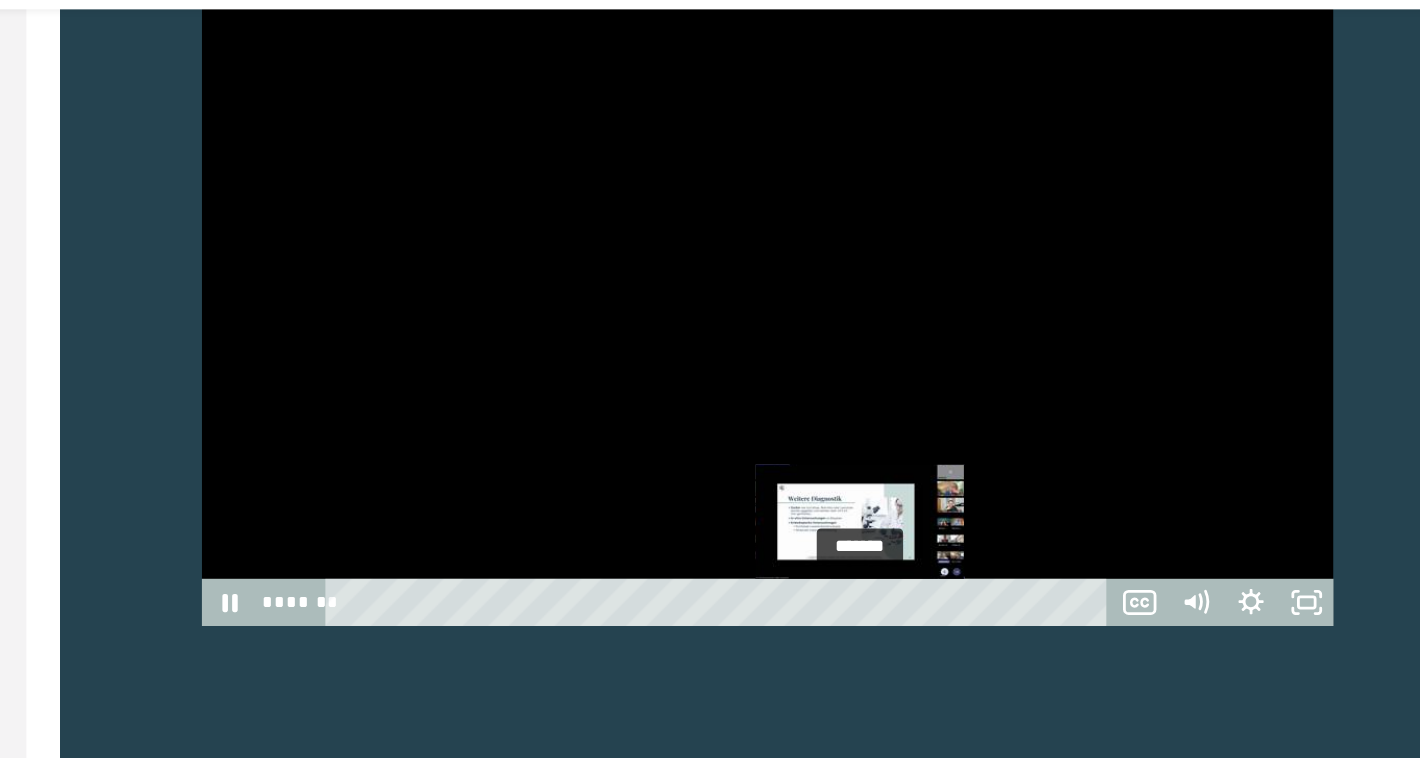 click on "*******" at bounding box center (823, 486) 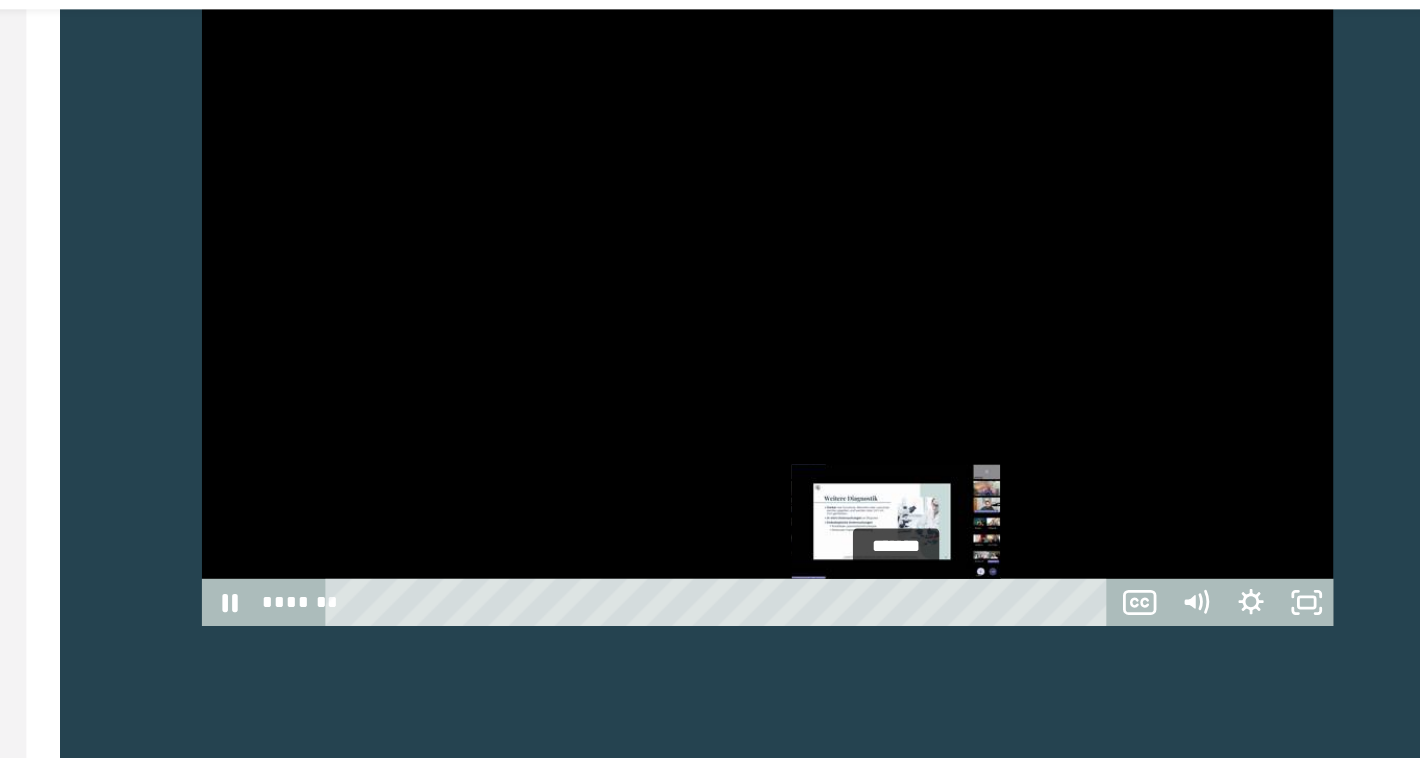 click on "*******" at bounding box center (823, 486) 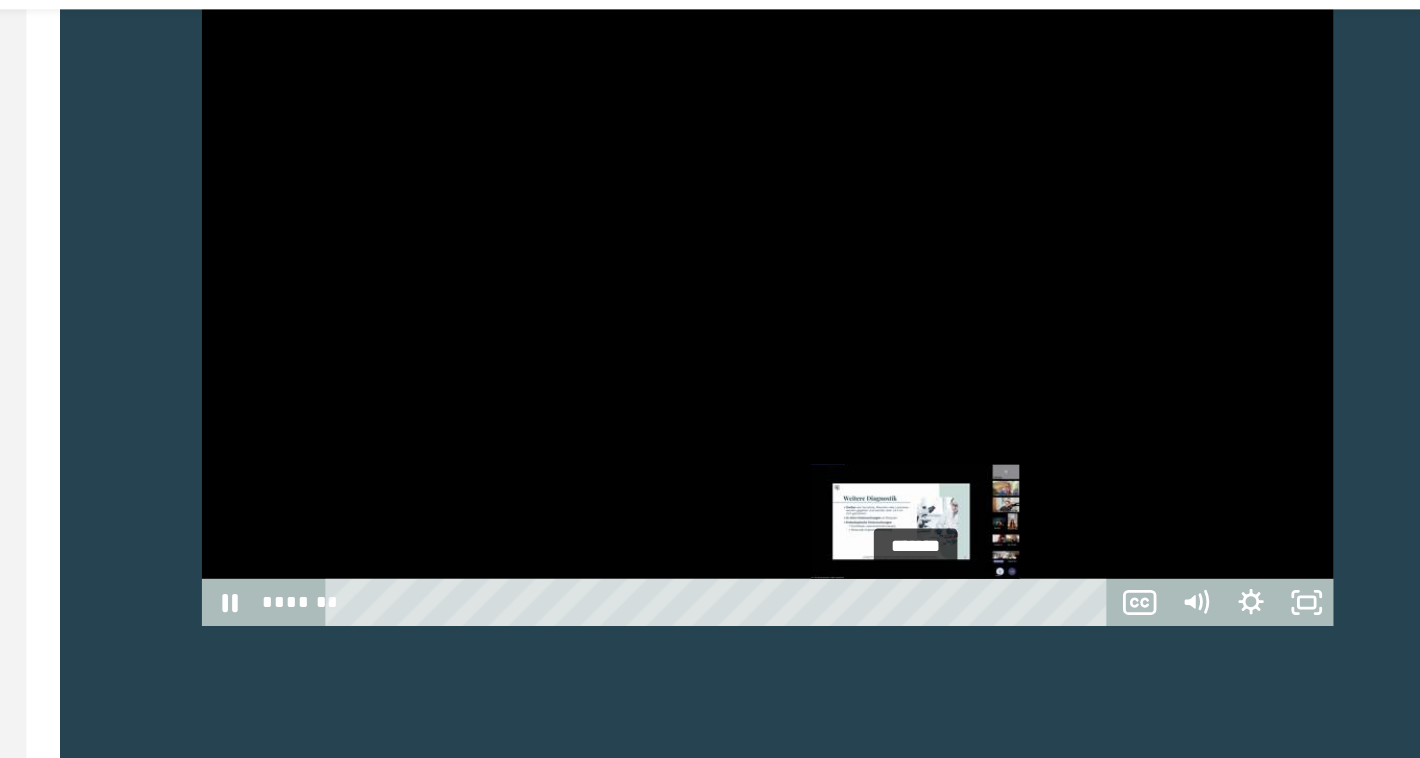 click on "*******" at bounding box center [823, 486] 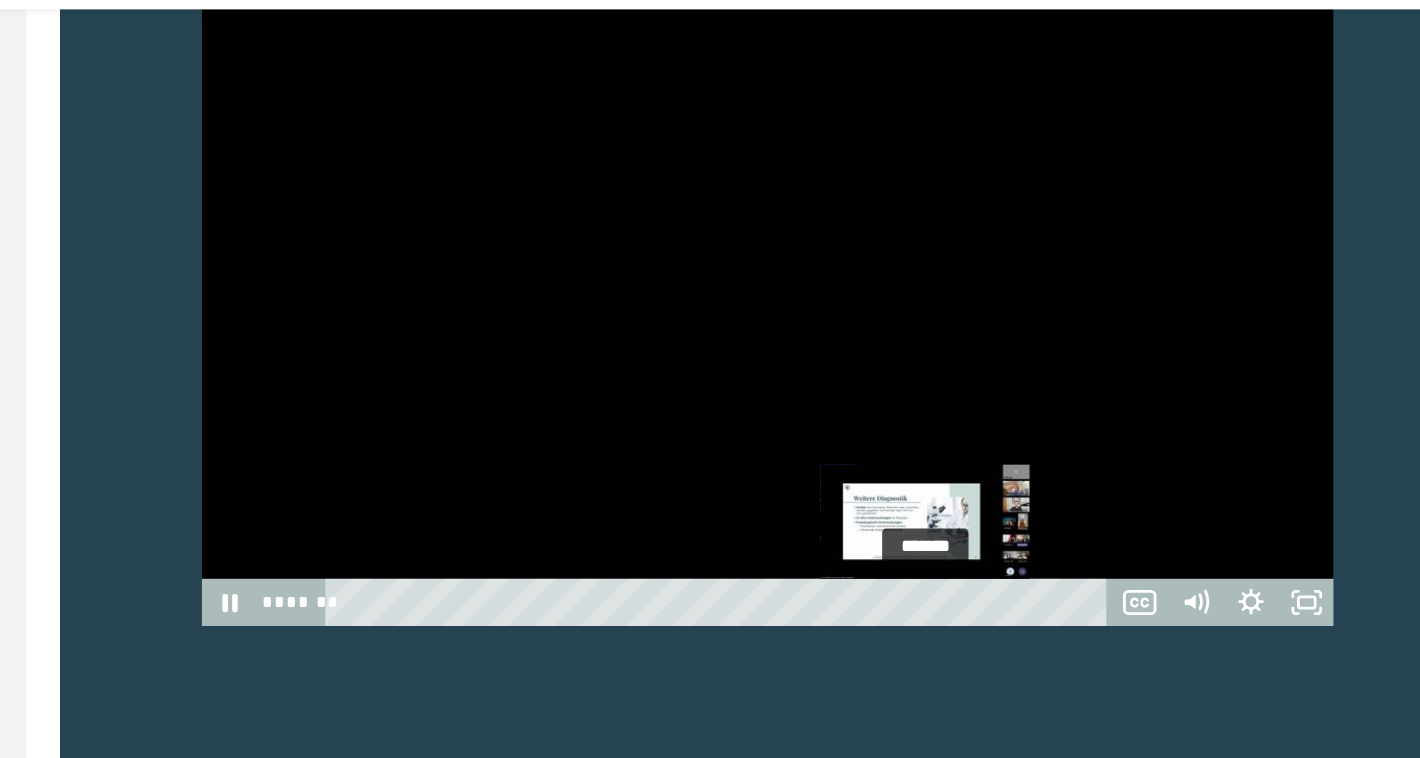 click on "*******" at bounding box center (823, 486) 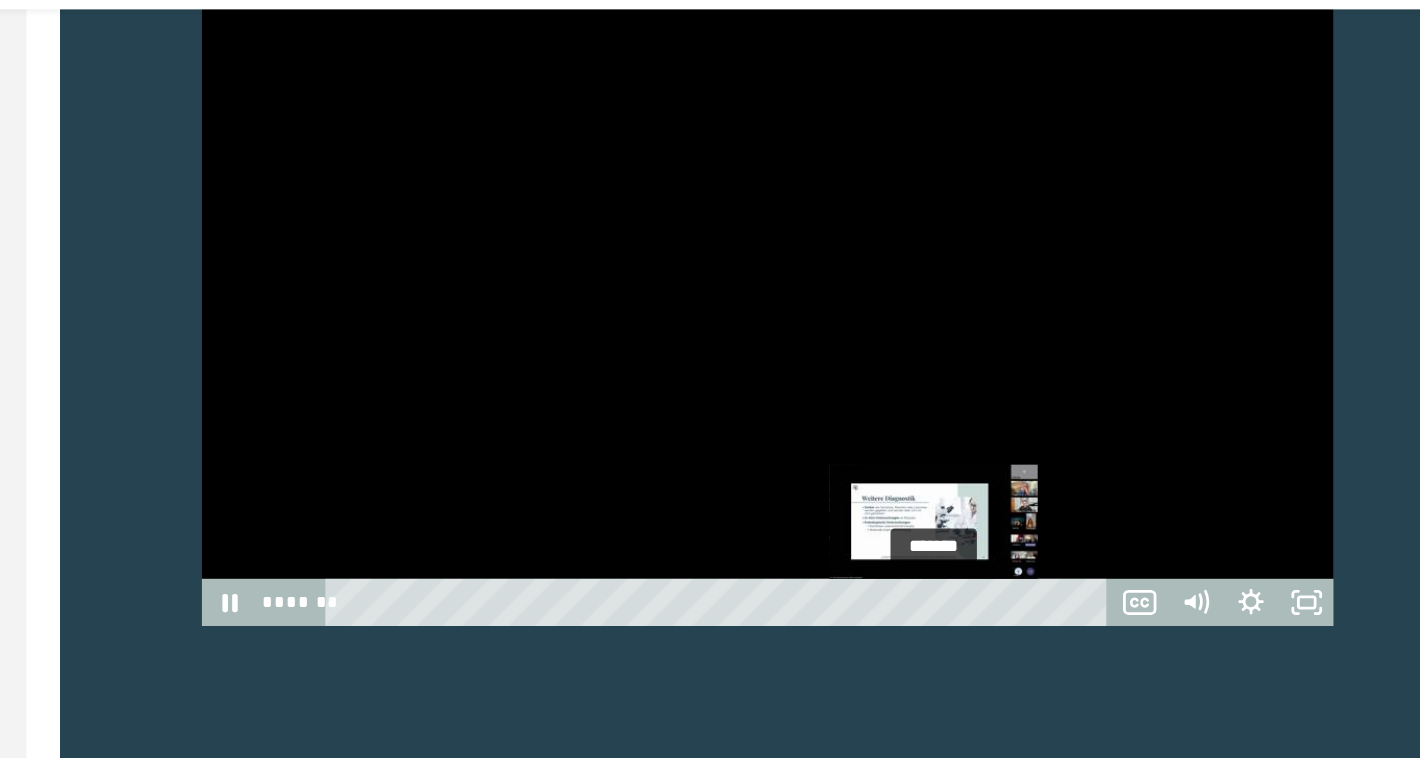 click on "*******" at bounding box center [823, 486] 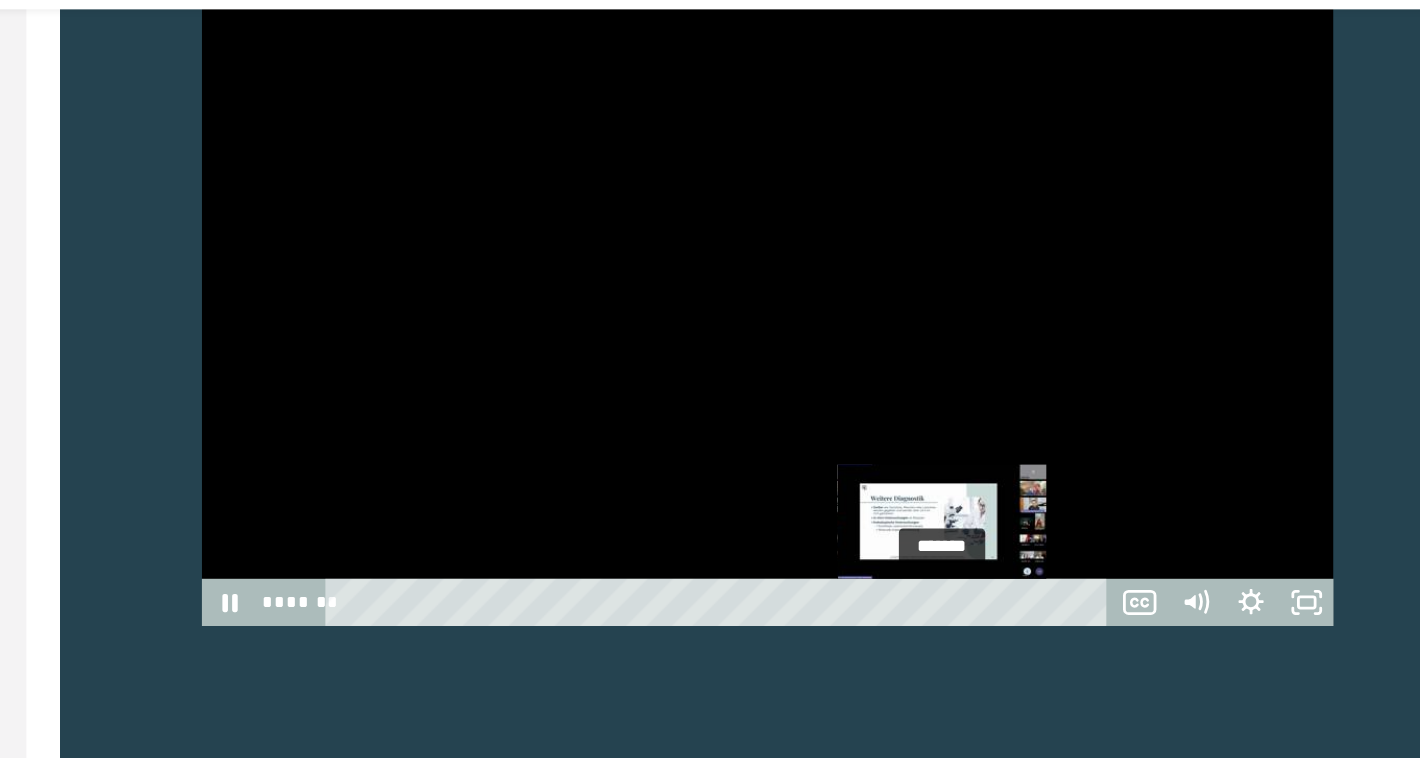 click on "*******" at bounding box center [823, 486] 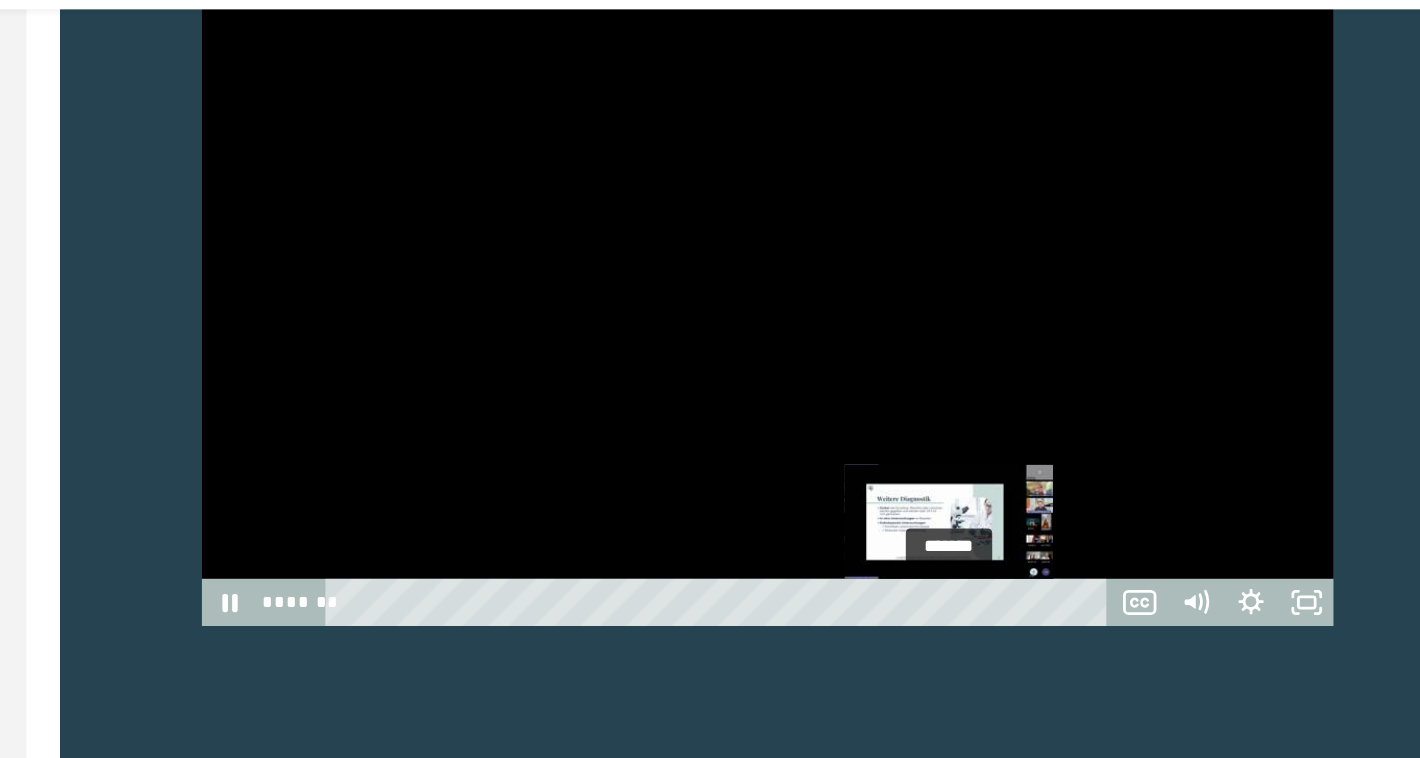 click on "*******" at bounding box center (823, 486) 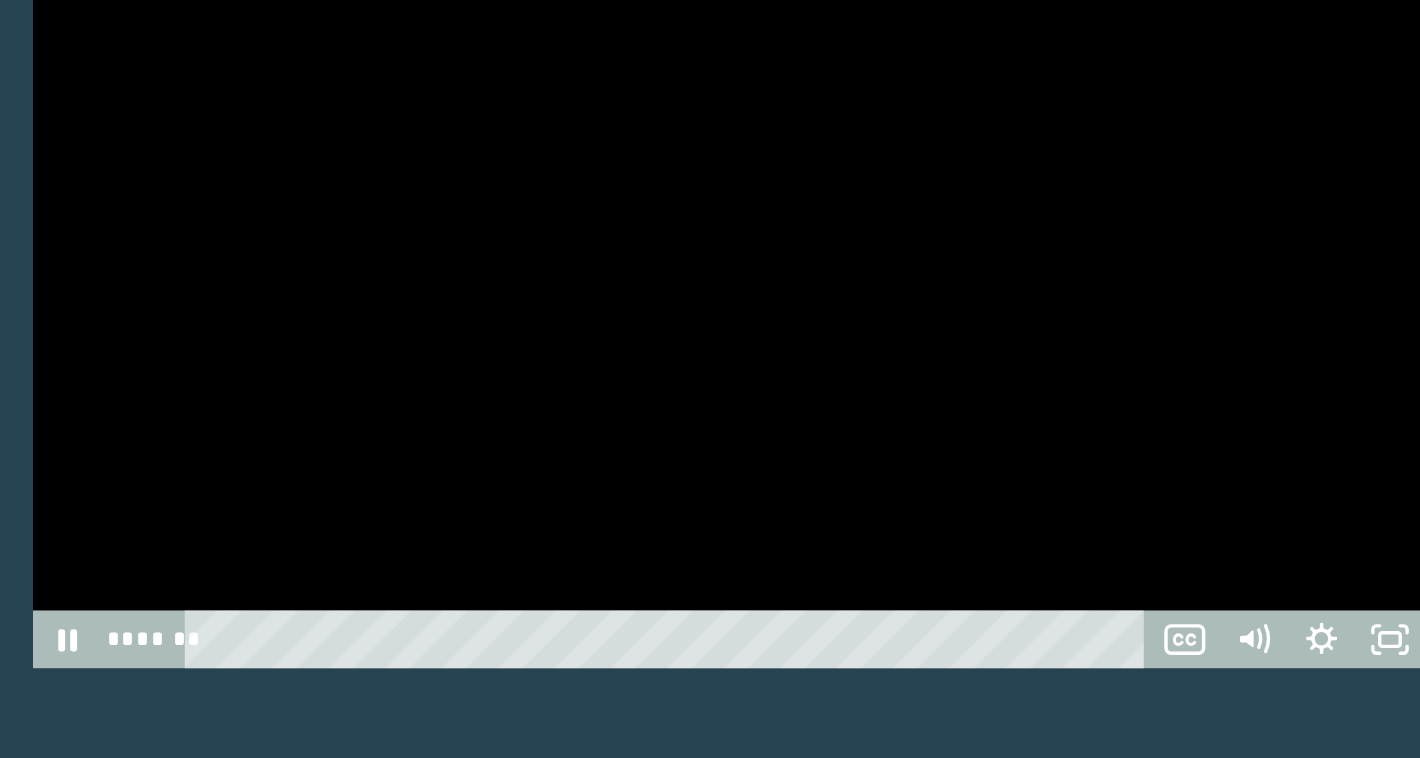 scroll, scrollTop: 823, scrollLeft: 0, axis: vertical 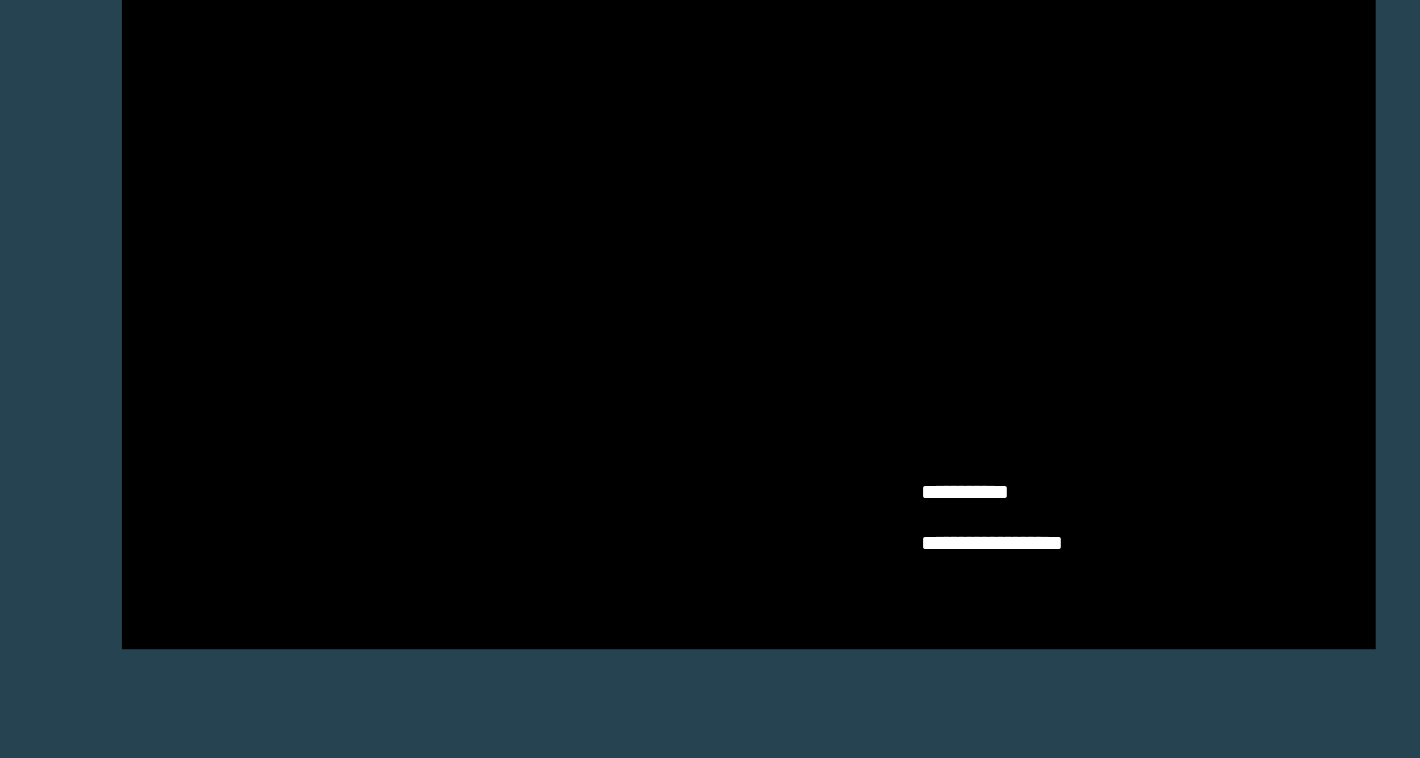 click on "**********" at bounding box center (858, 339) 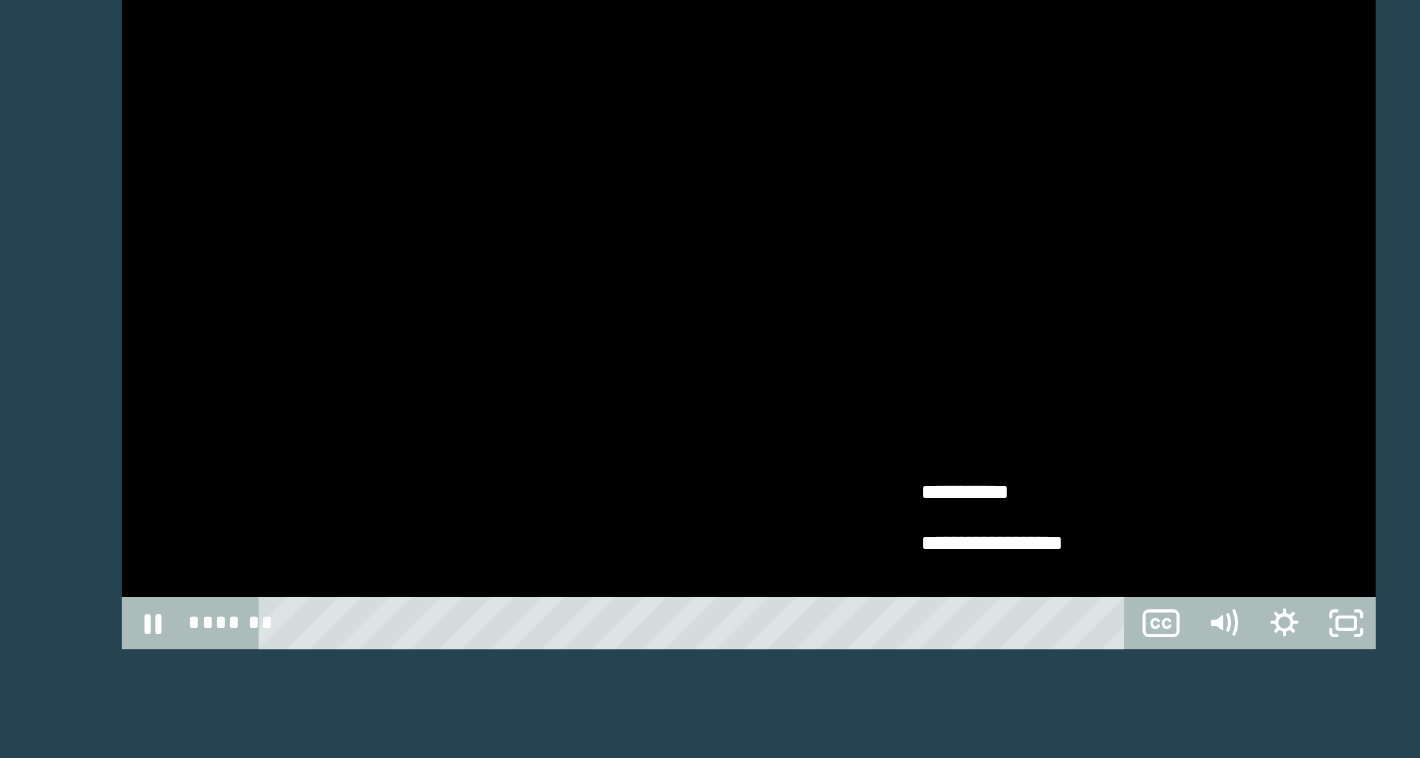 click at bounding box center (858, 288) 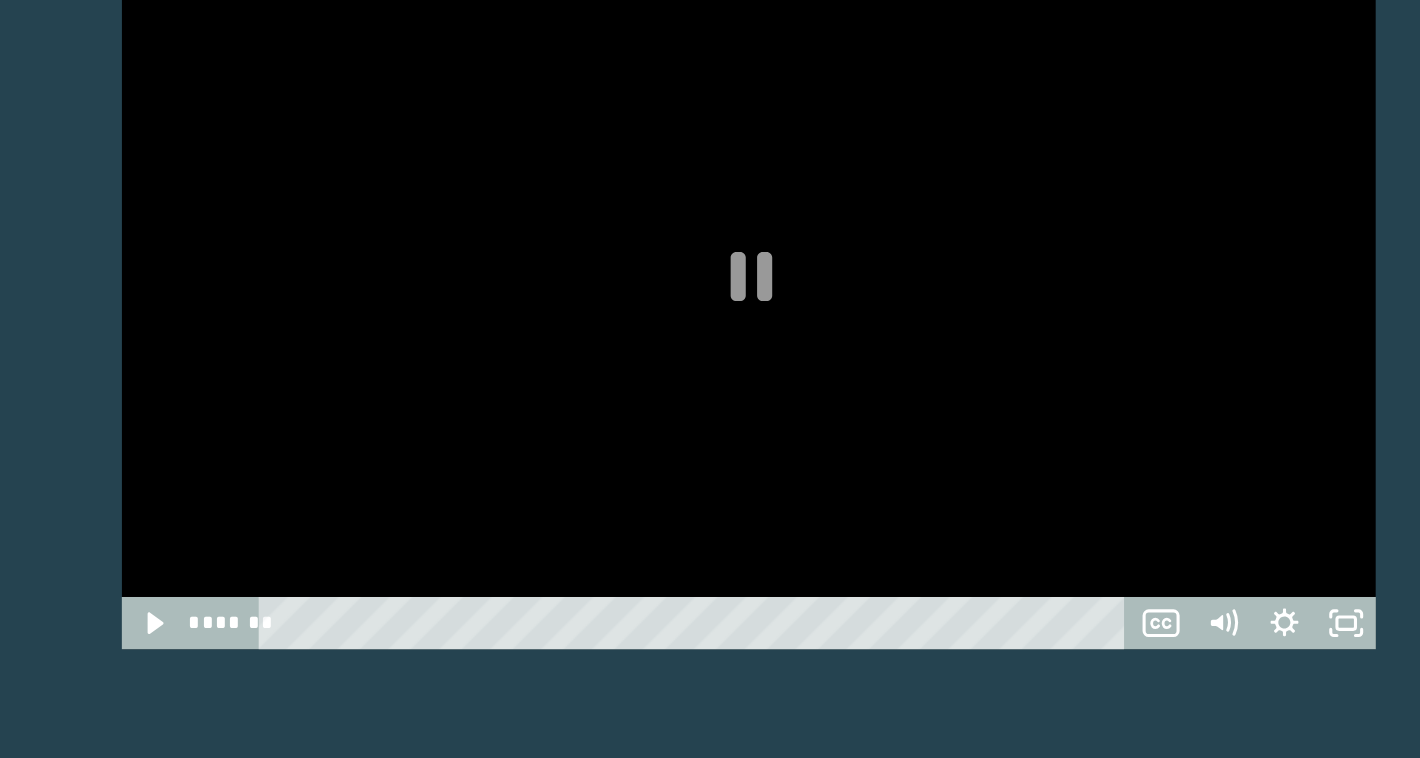scroll, scrollTop: 639, scrollLeft: 0, axis: vertical 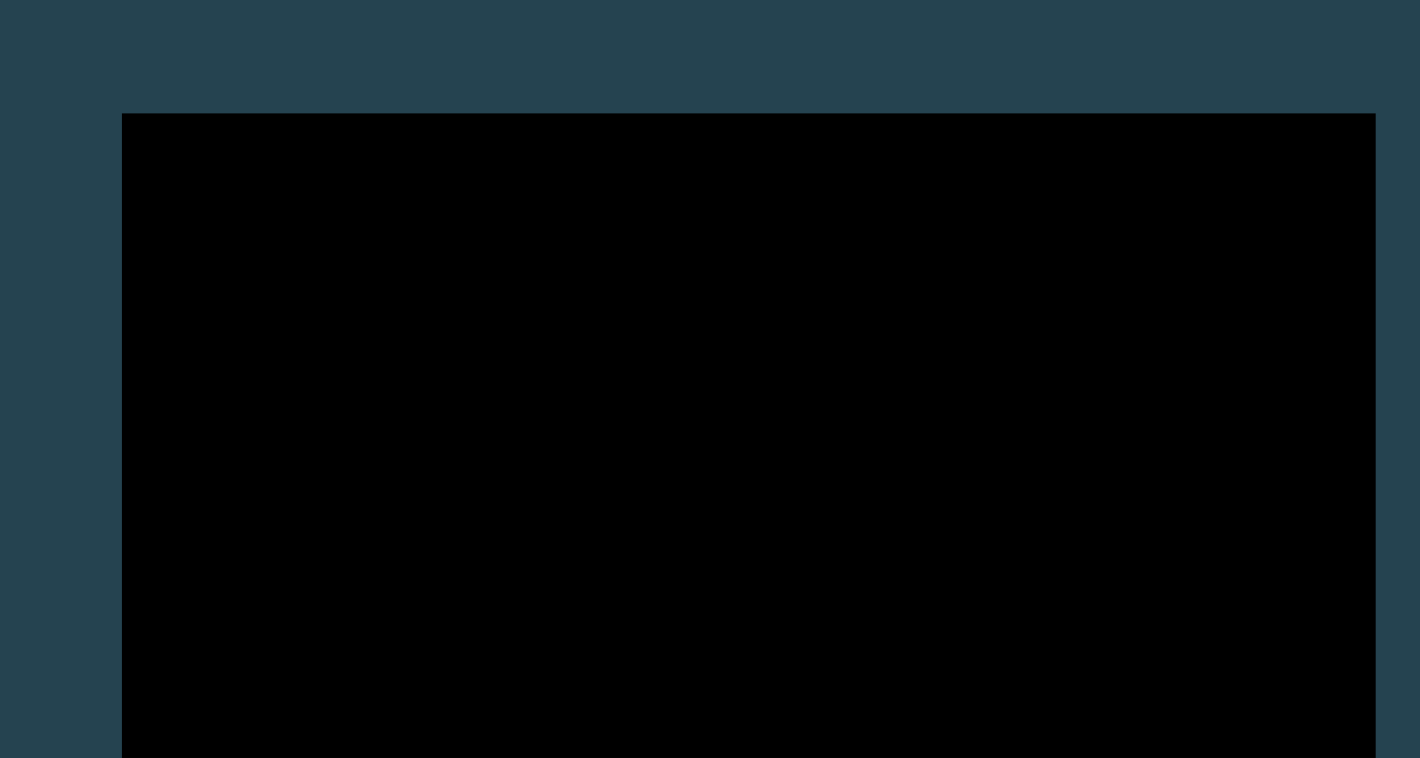 click at bounding box center [858, 472] 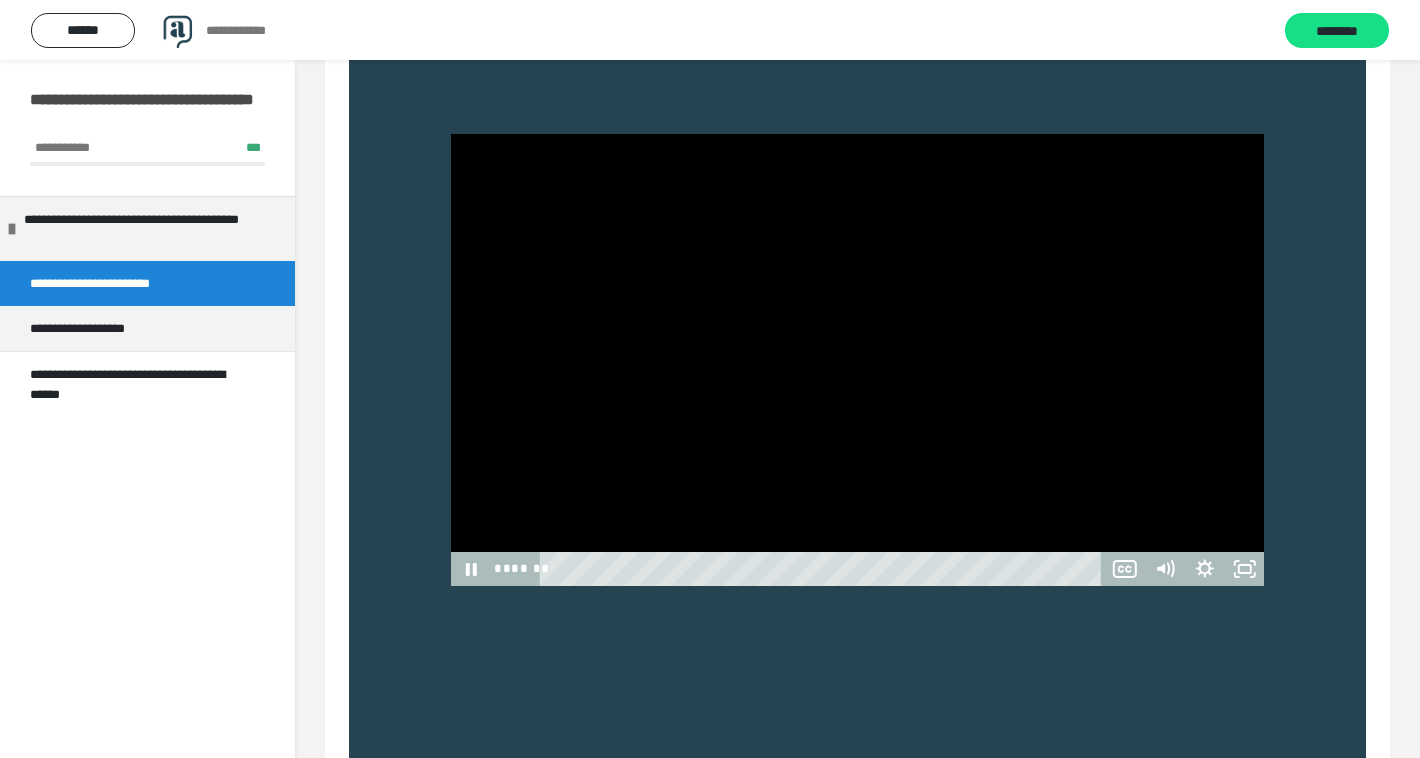 scroll, scrollTop: 747, scrollLeft: 0, axis: vertical 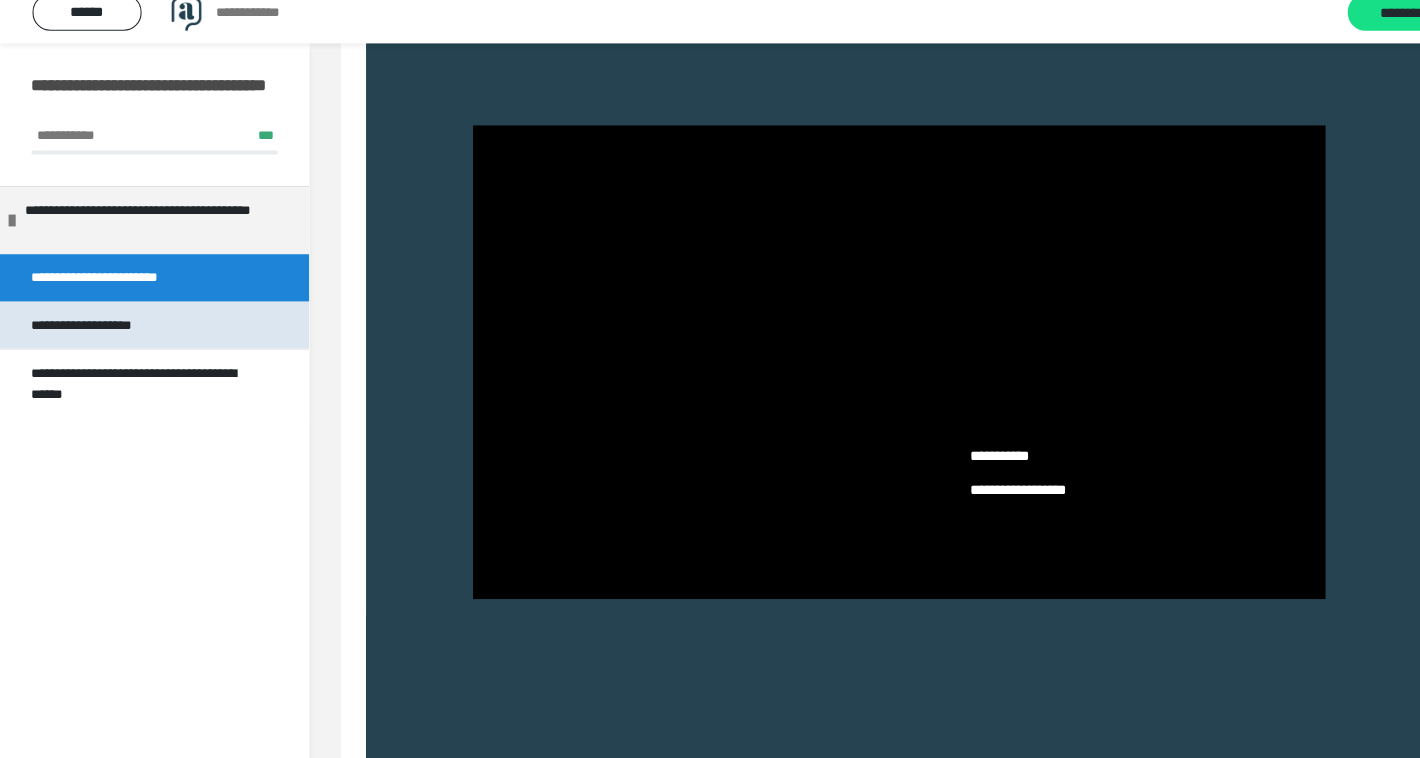 click on "**********" at bounding box center (104, 328) 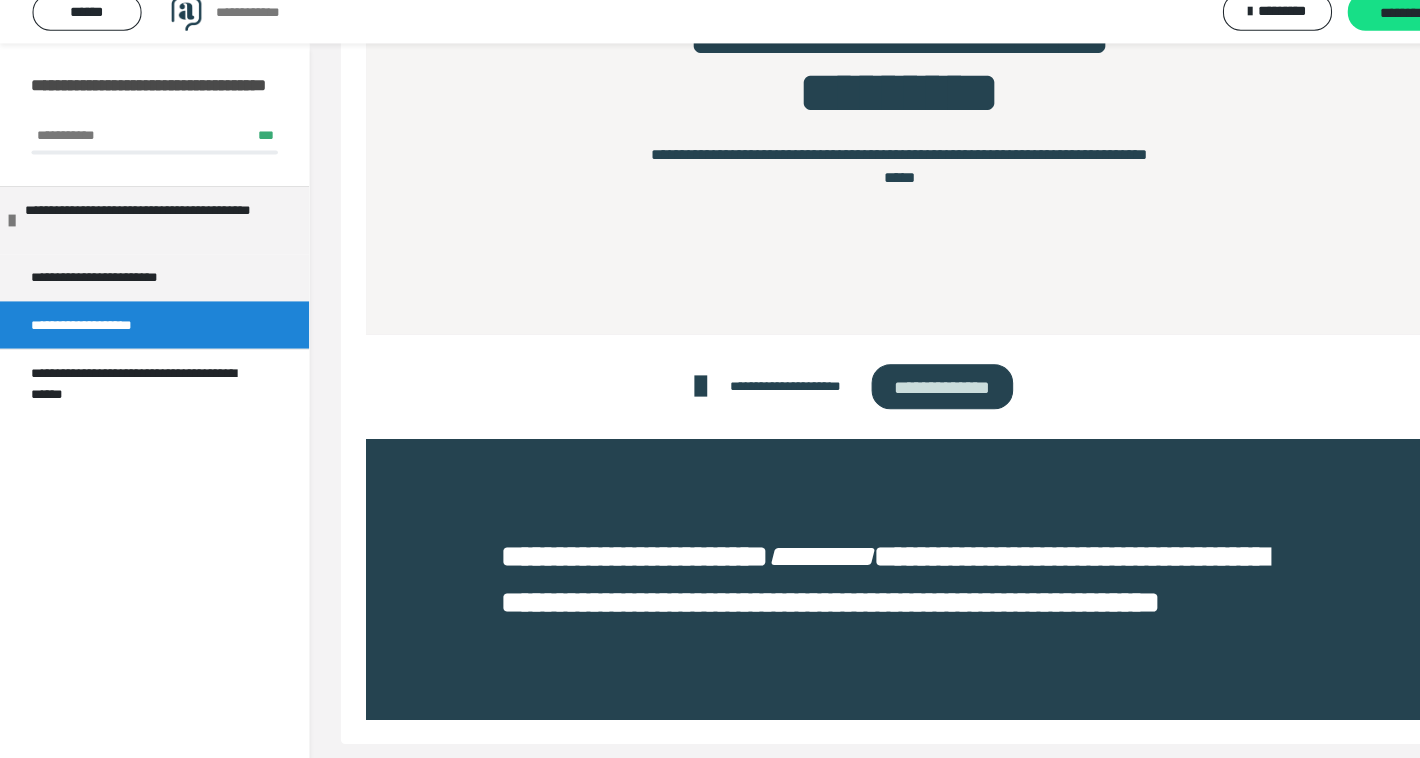 scroll, scrollTop: 295, scrollLeft: 0, axis: vertical 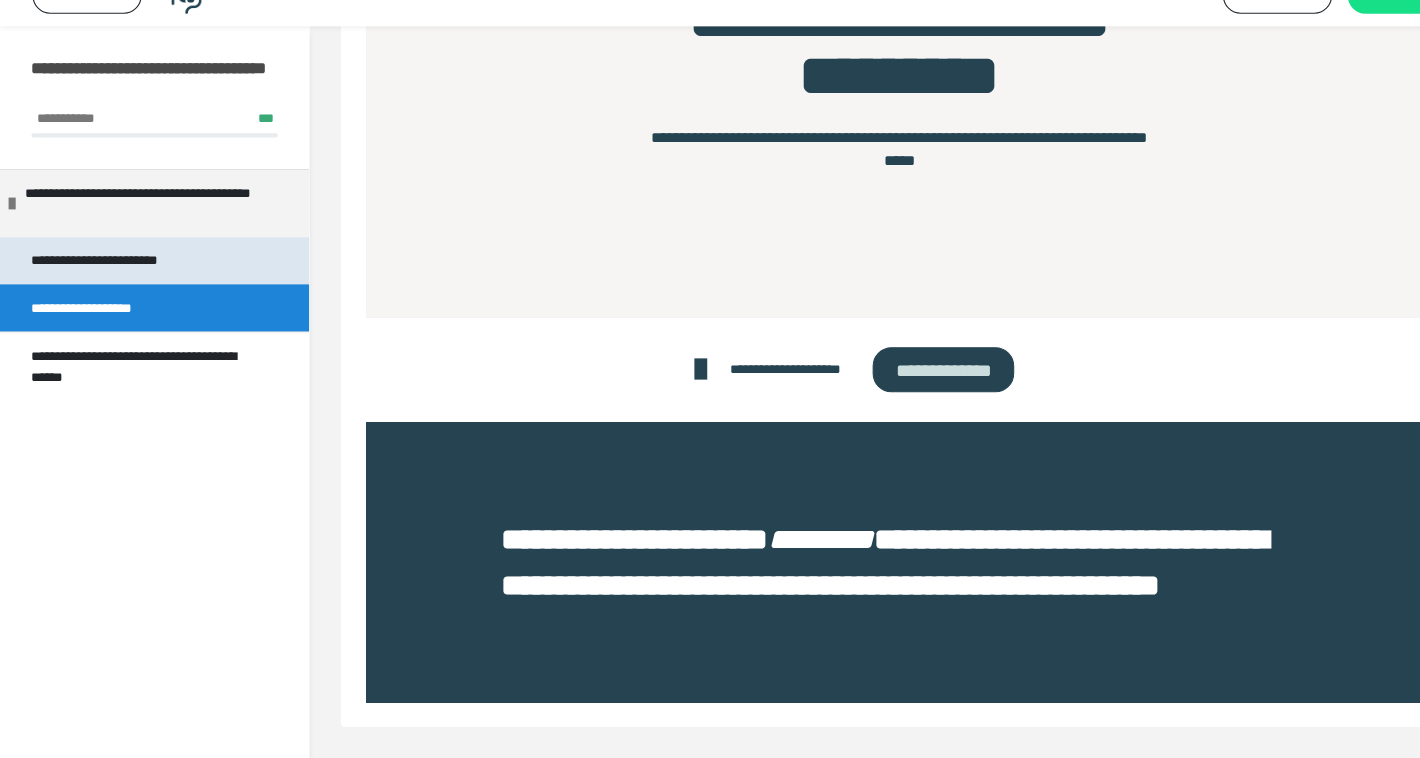 click on "**********" at bounding box center (115, 283) 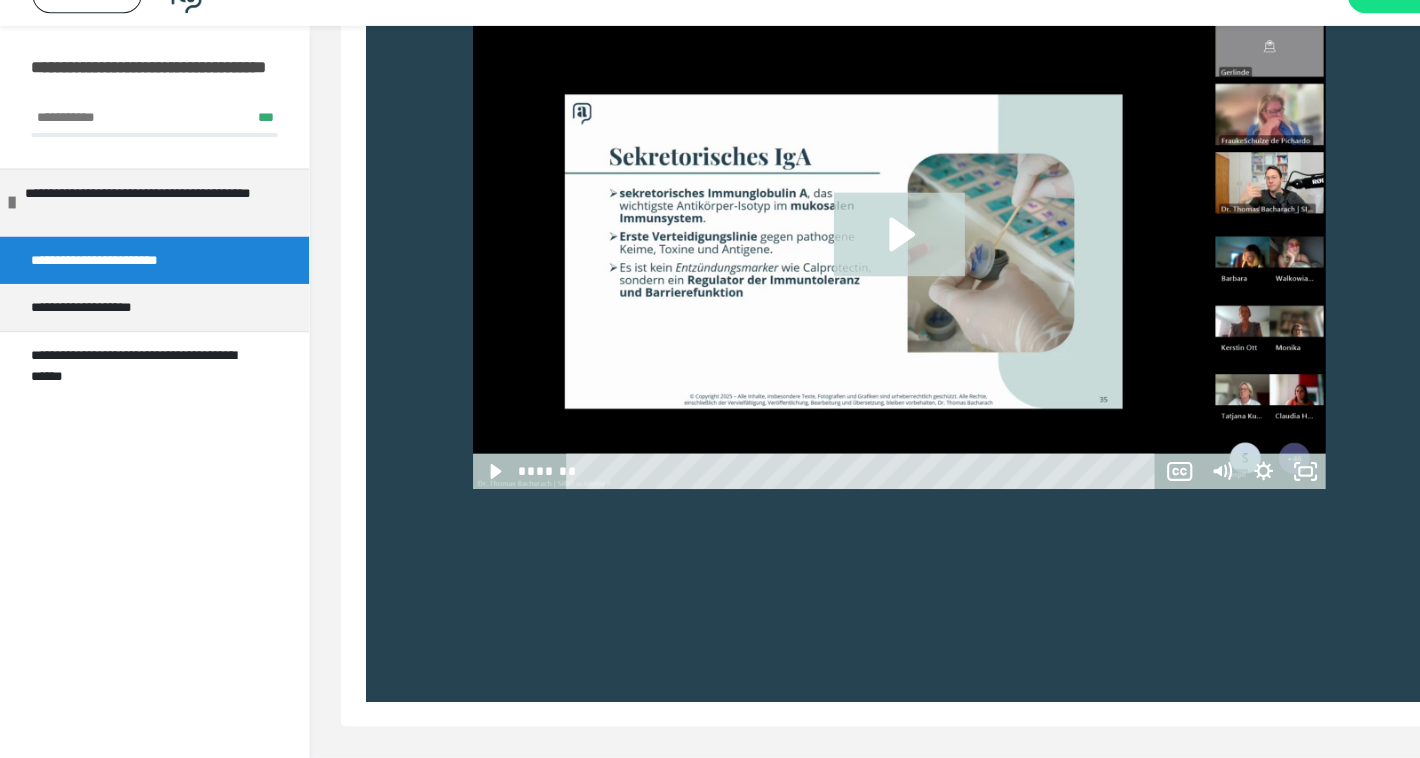 scroll, scrollTop: 835, scrollLeft: 0, axis: vertical 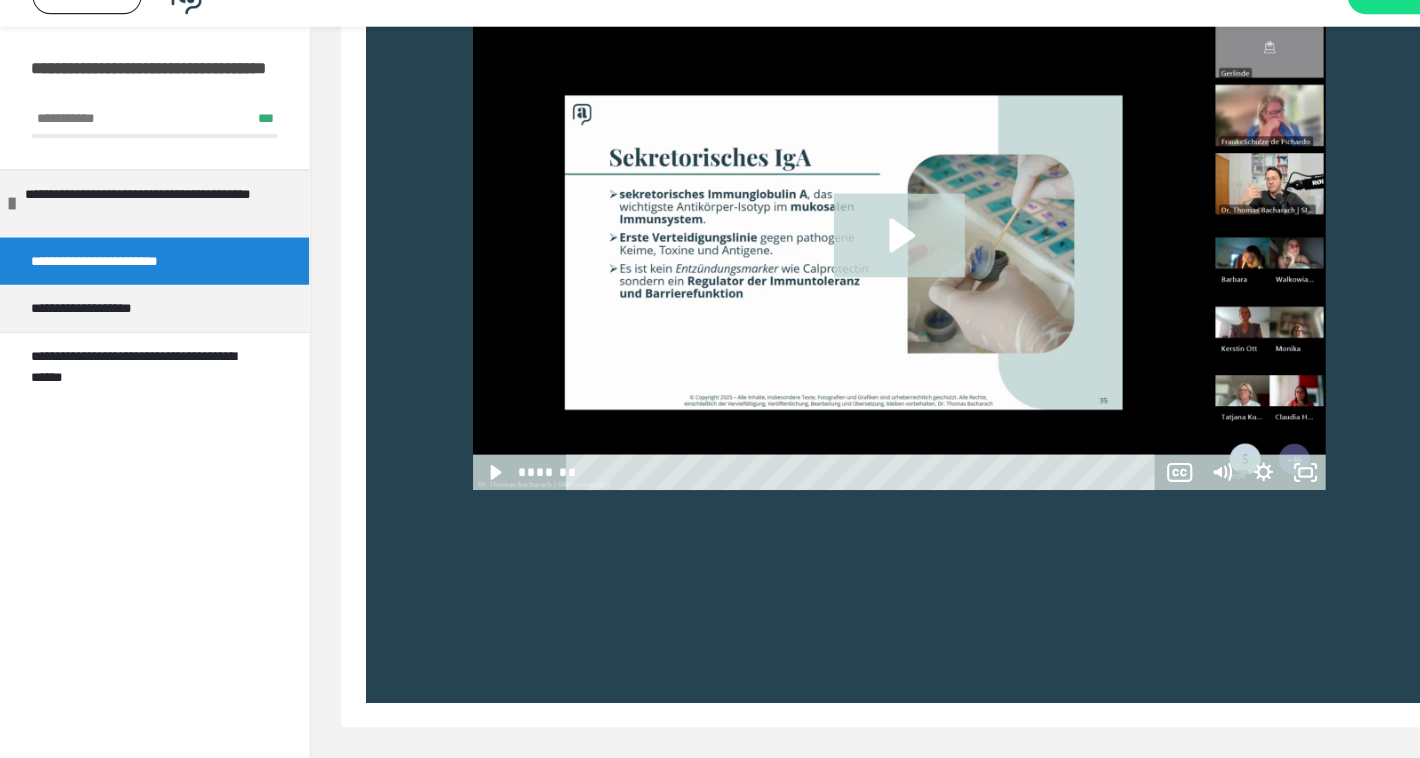 click on "**********" at bounding box center (147, 283) 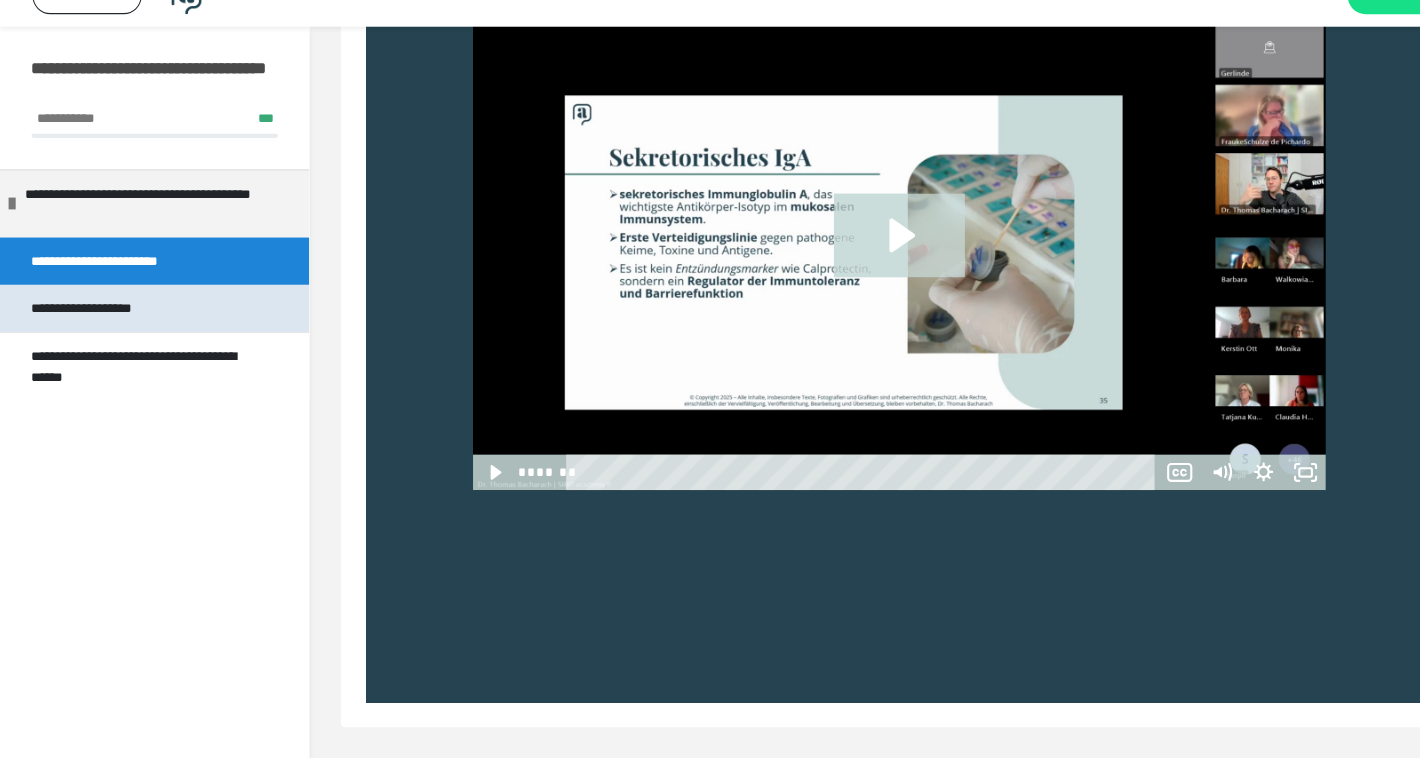 click on "**********" at bounding box center (104, 328) 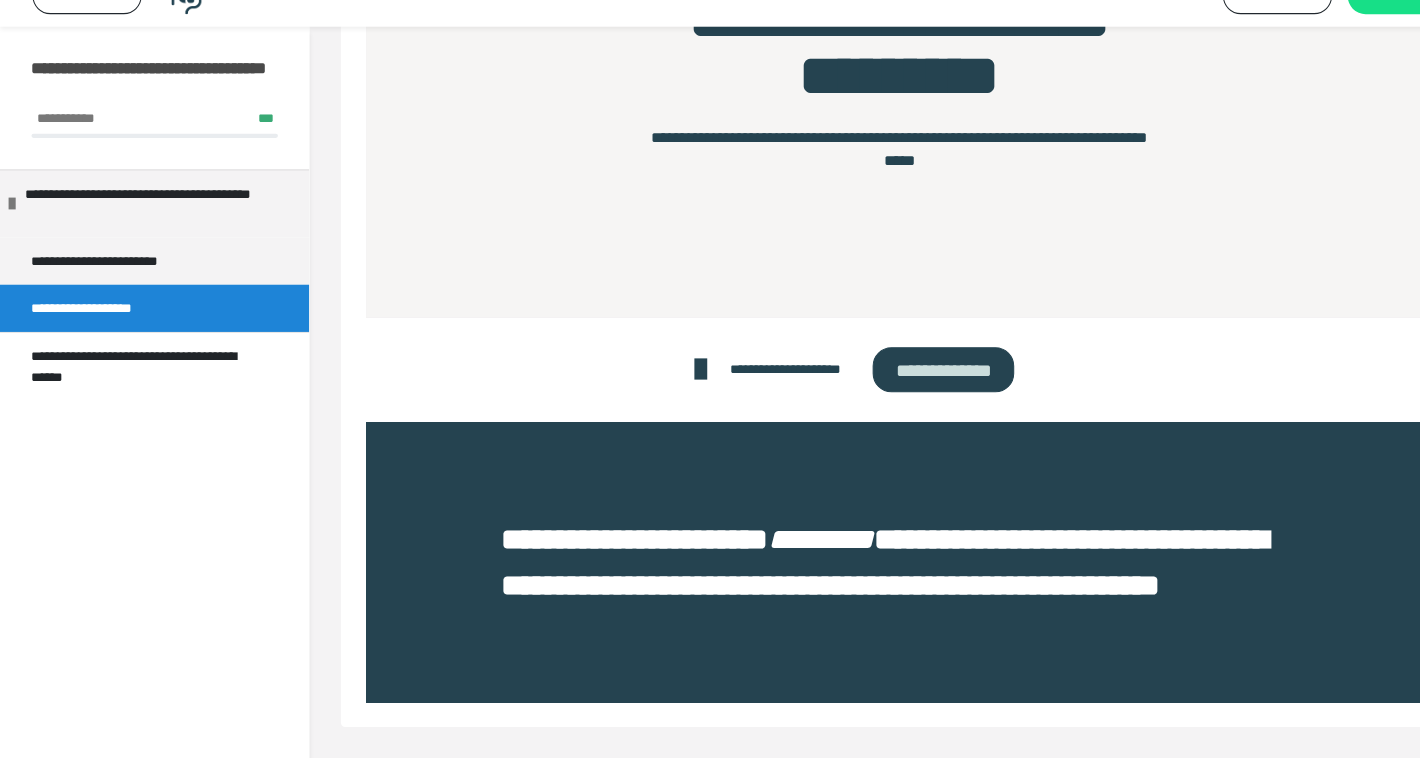 scroll, scrollTop: 295, scrollLeft: 0, axis: vertical 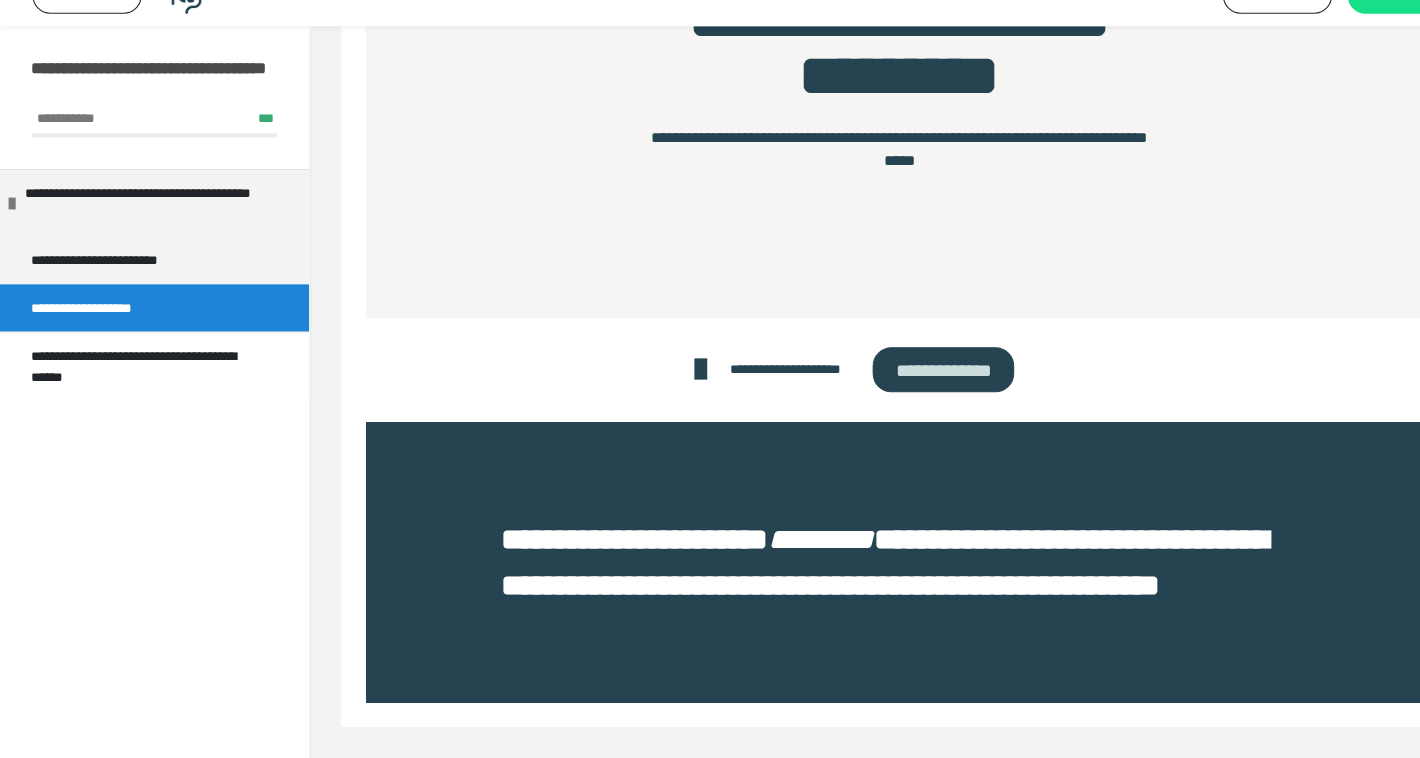 click on "**********" at bounding box center (899, 387) 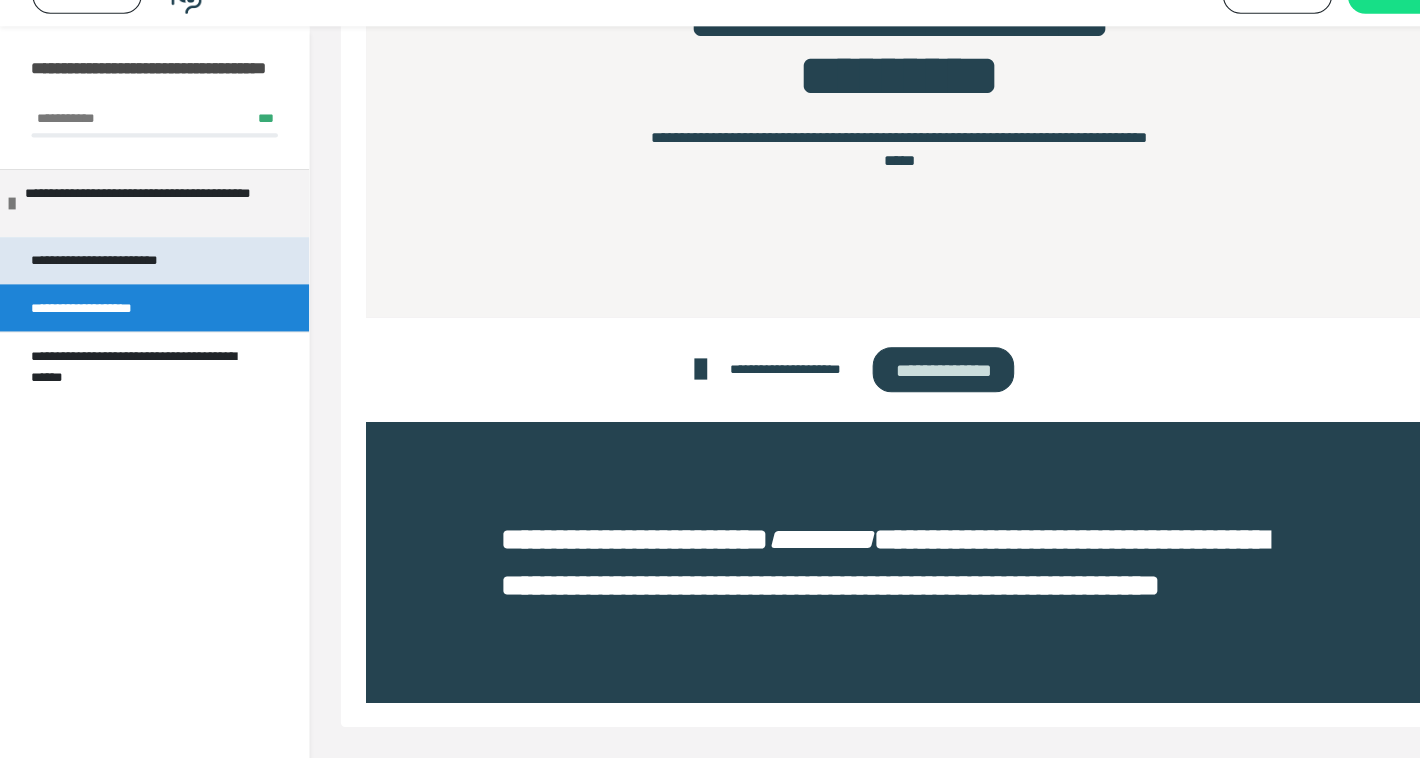 click on "**********" at bounding box center [115, 283] 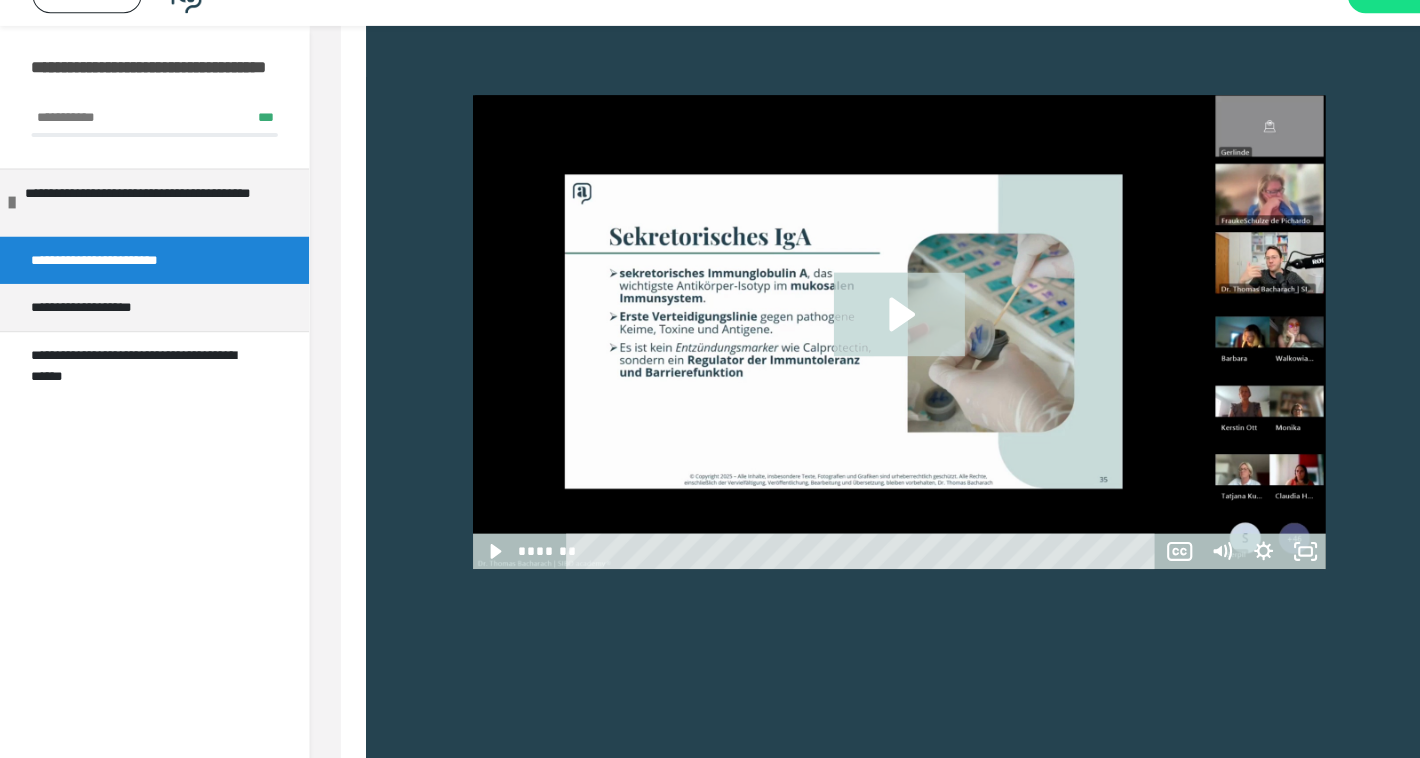 scroll, scrollTop: 772, scrollLeft: 0, axis: vertical 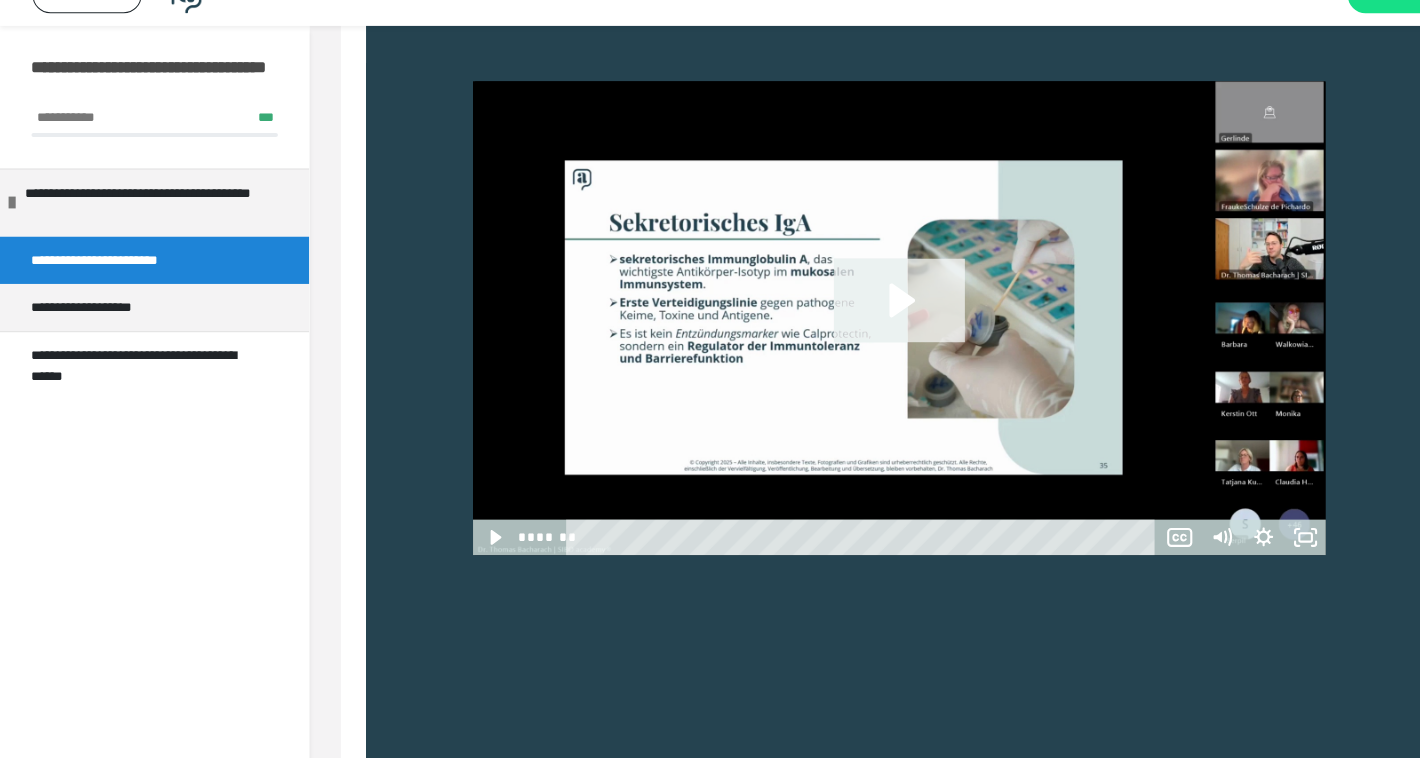 click 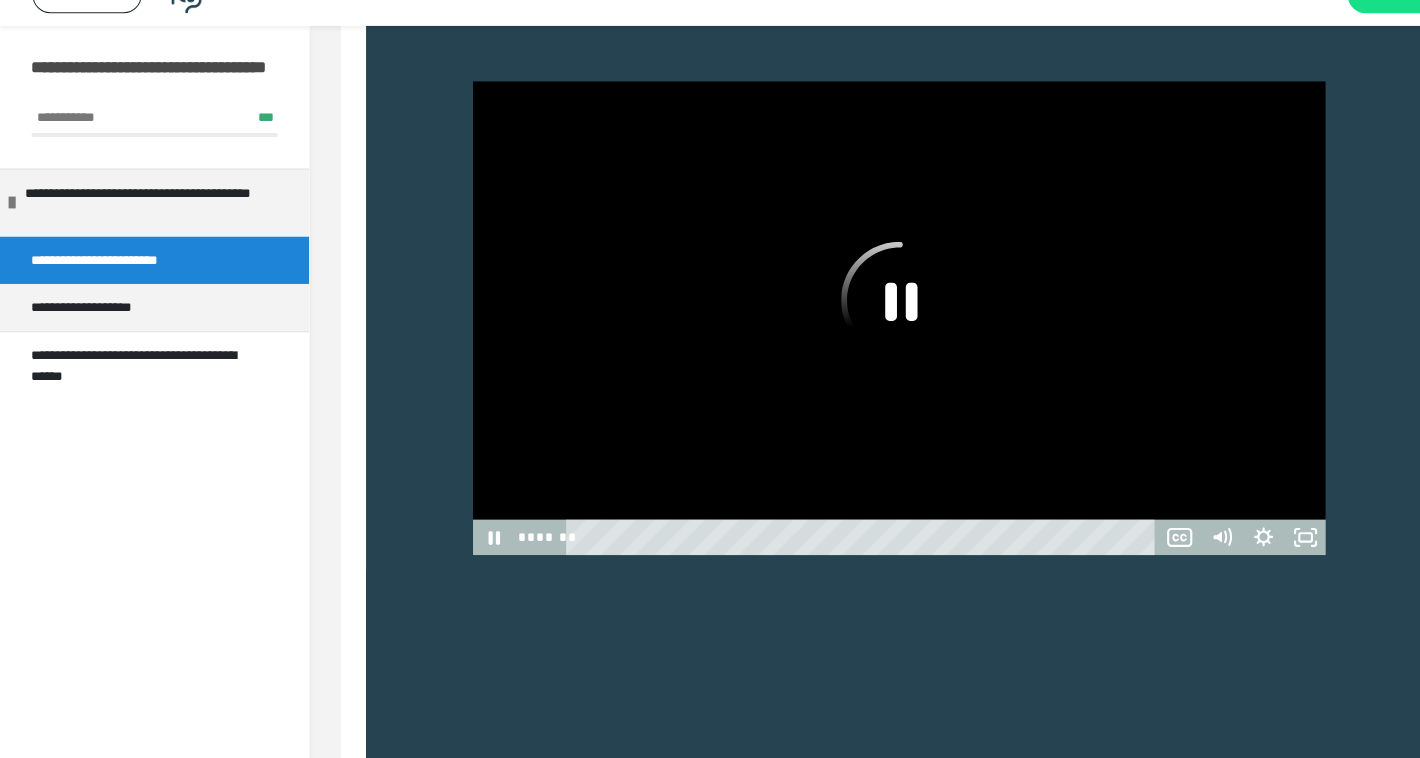 click at bounding box center (858, 339) 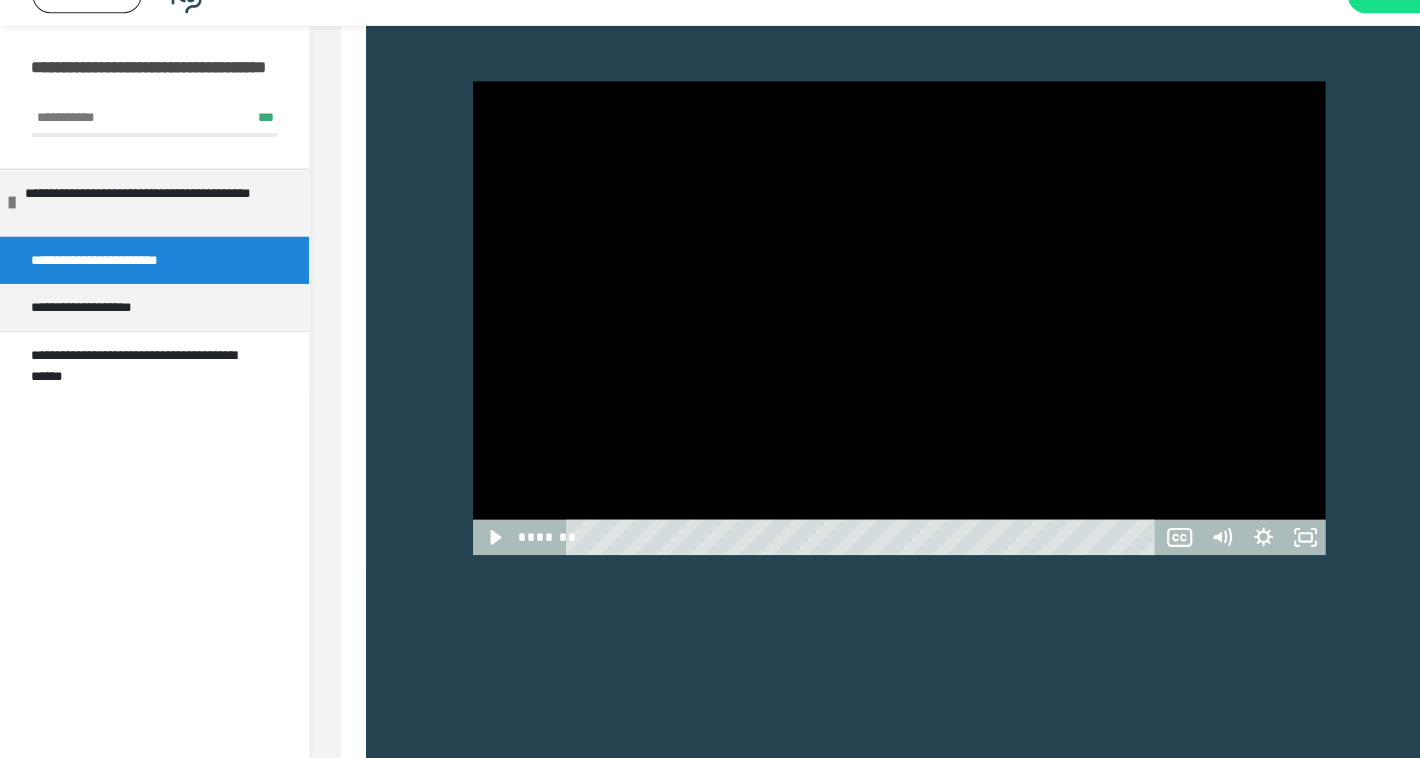 click at bounding box center [858, 339] 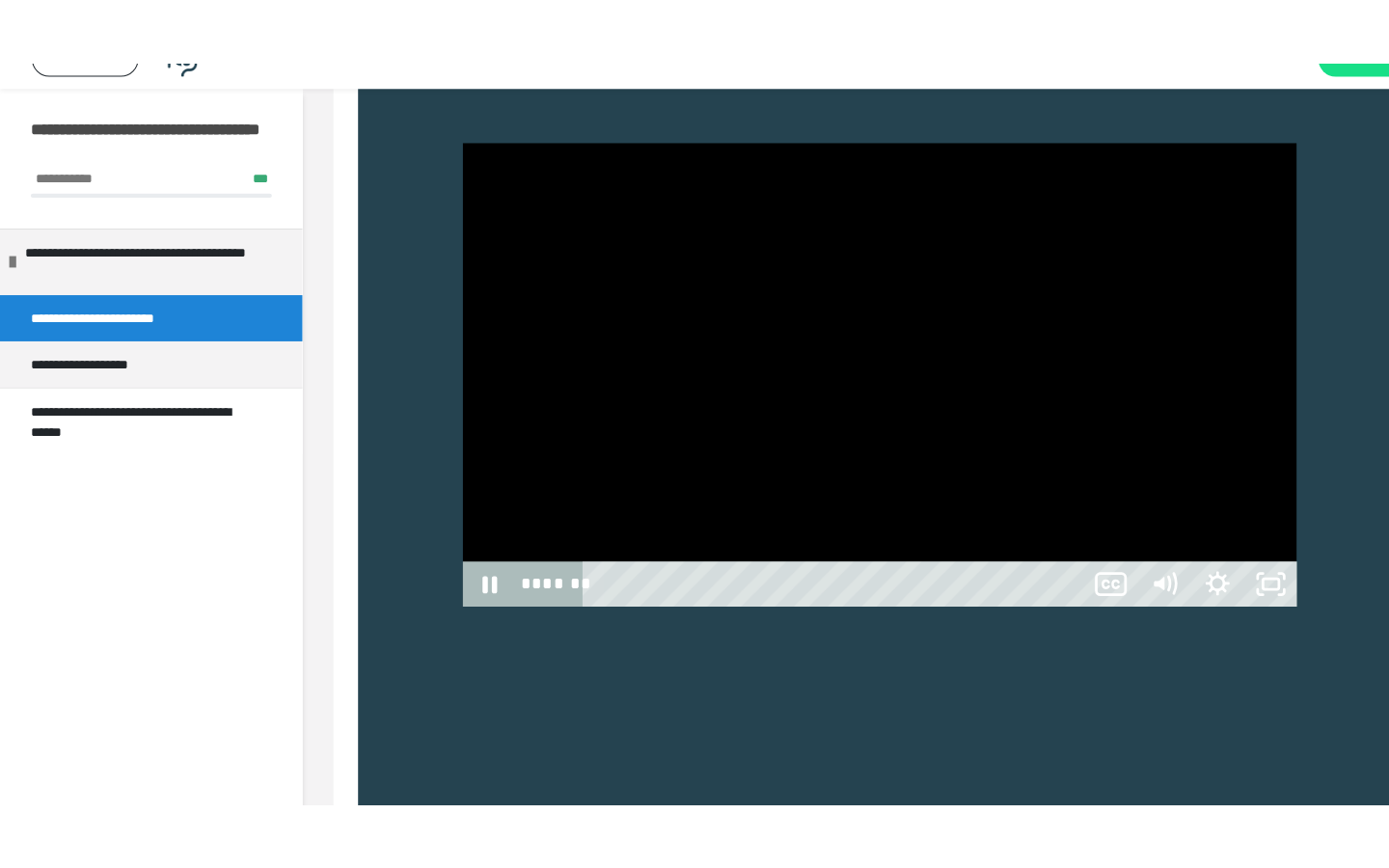 scroll, scrollTop: 677, scrollLeft: 0, axis: vertical 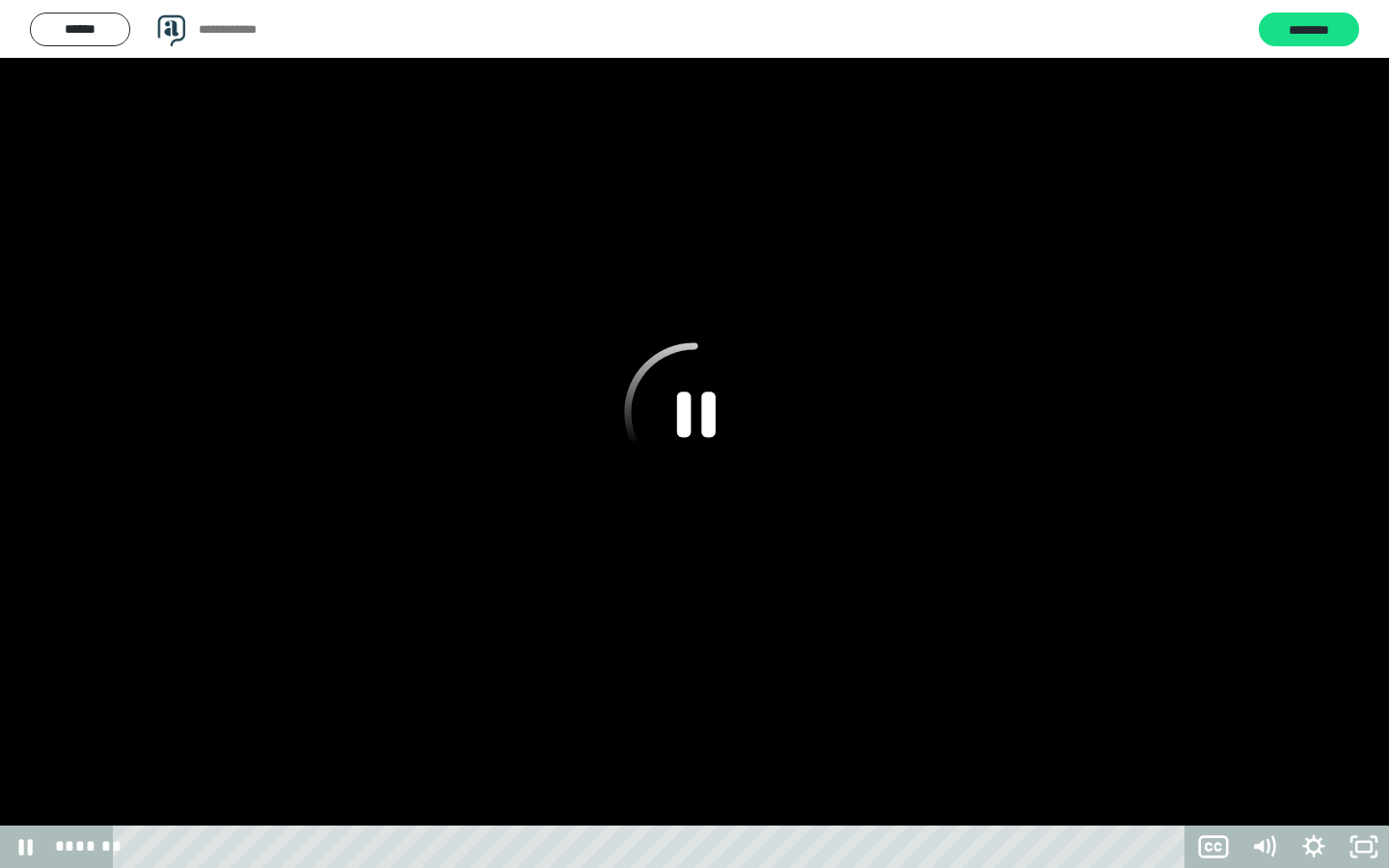 type 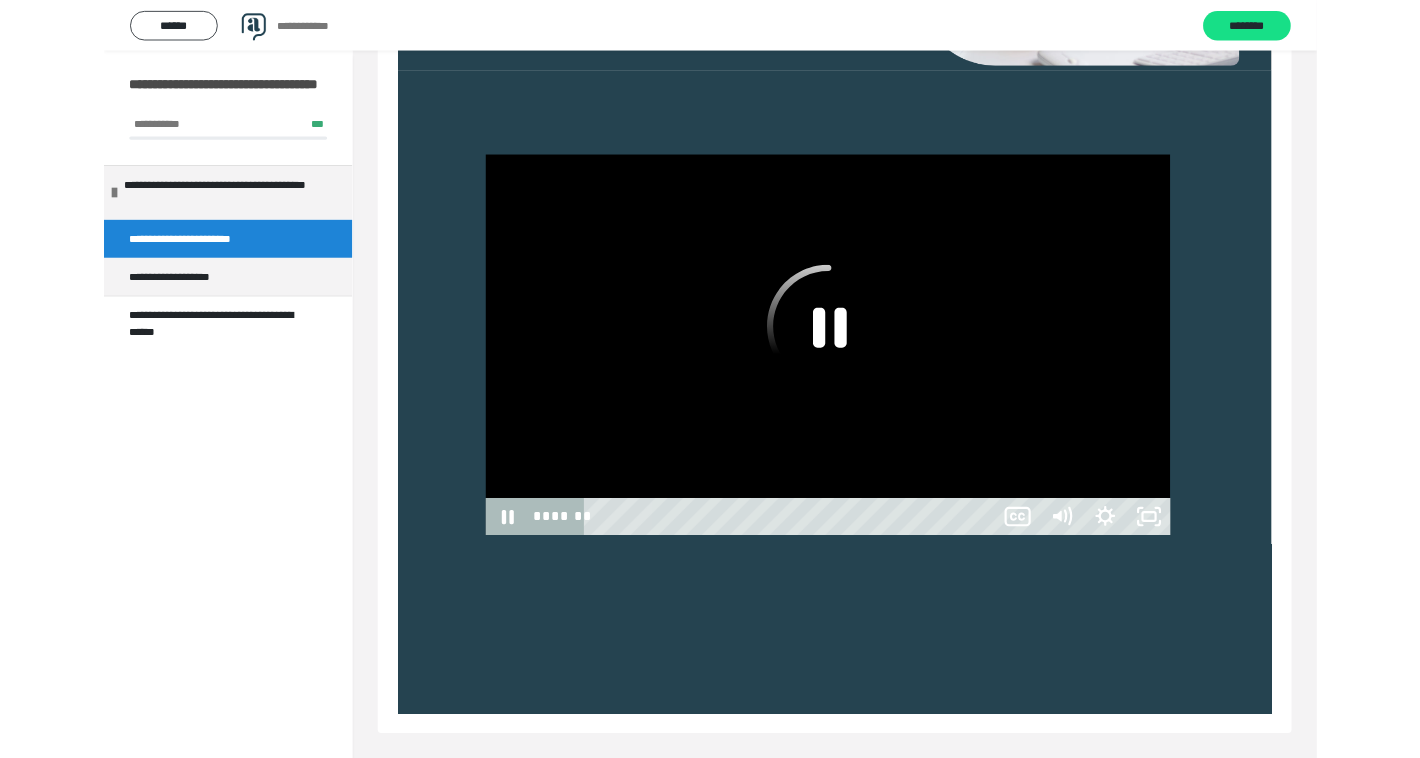 scroll, scrollTop: 757, scrollLeft: 0, axis: vertical 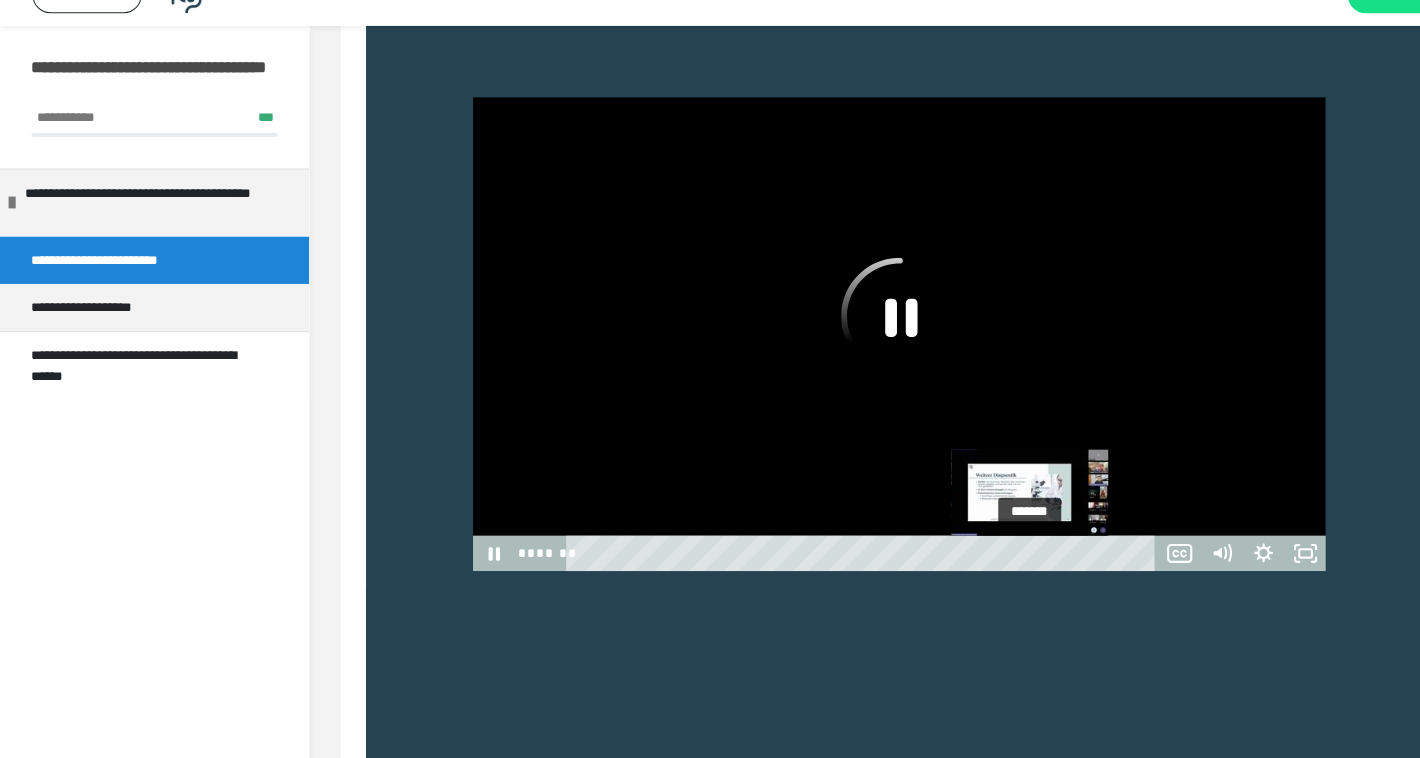click on "*******" at bounding box center [823, 563] 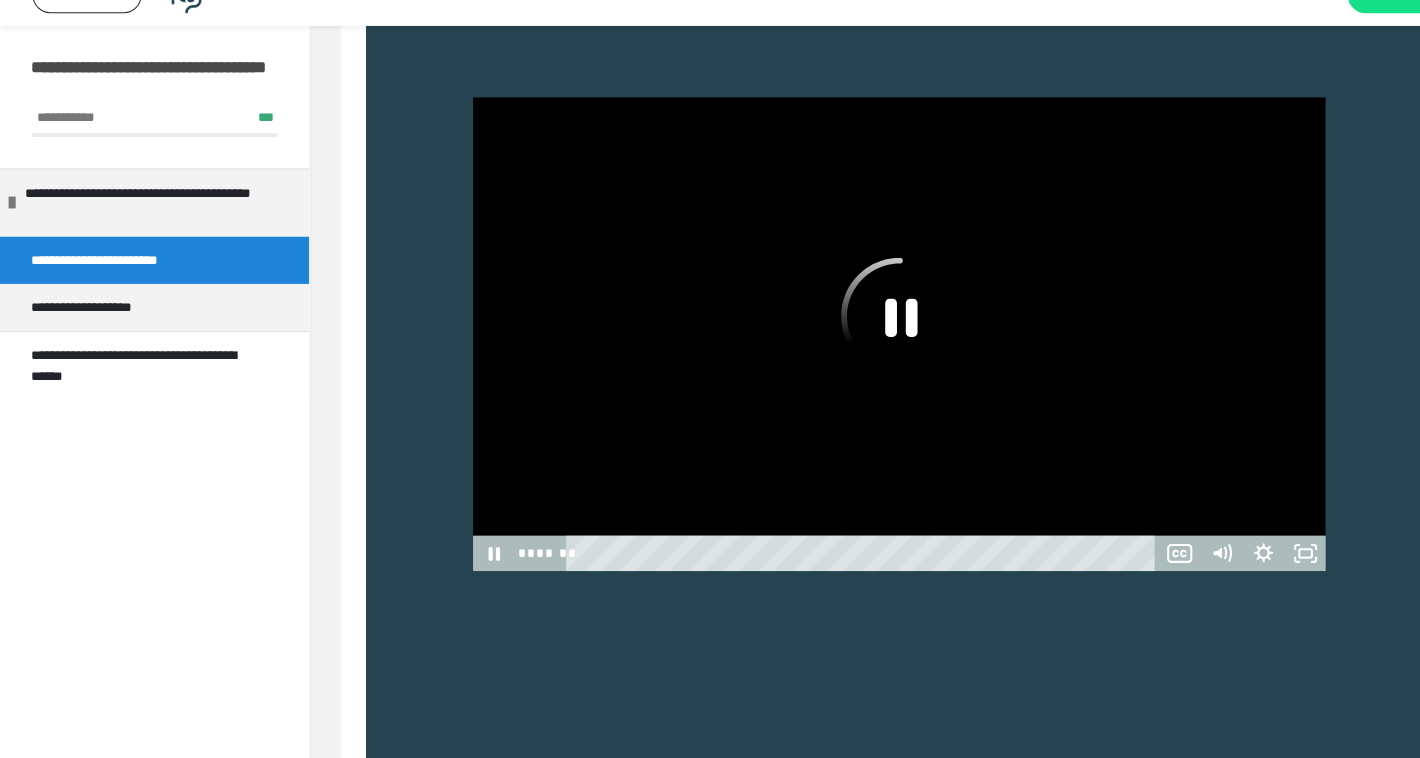 click 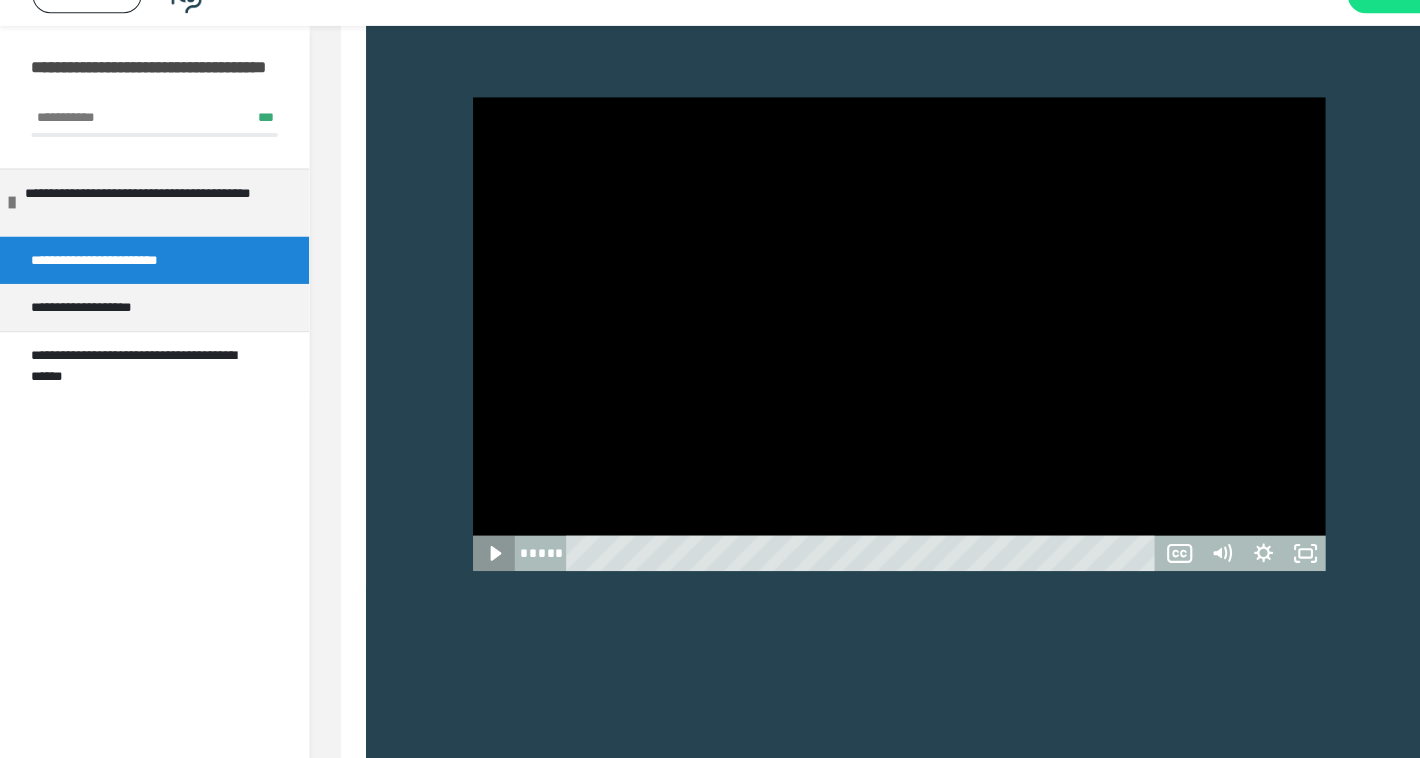 click 